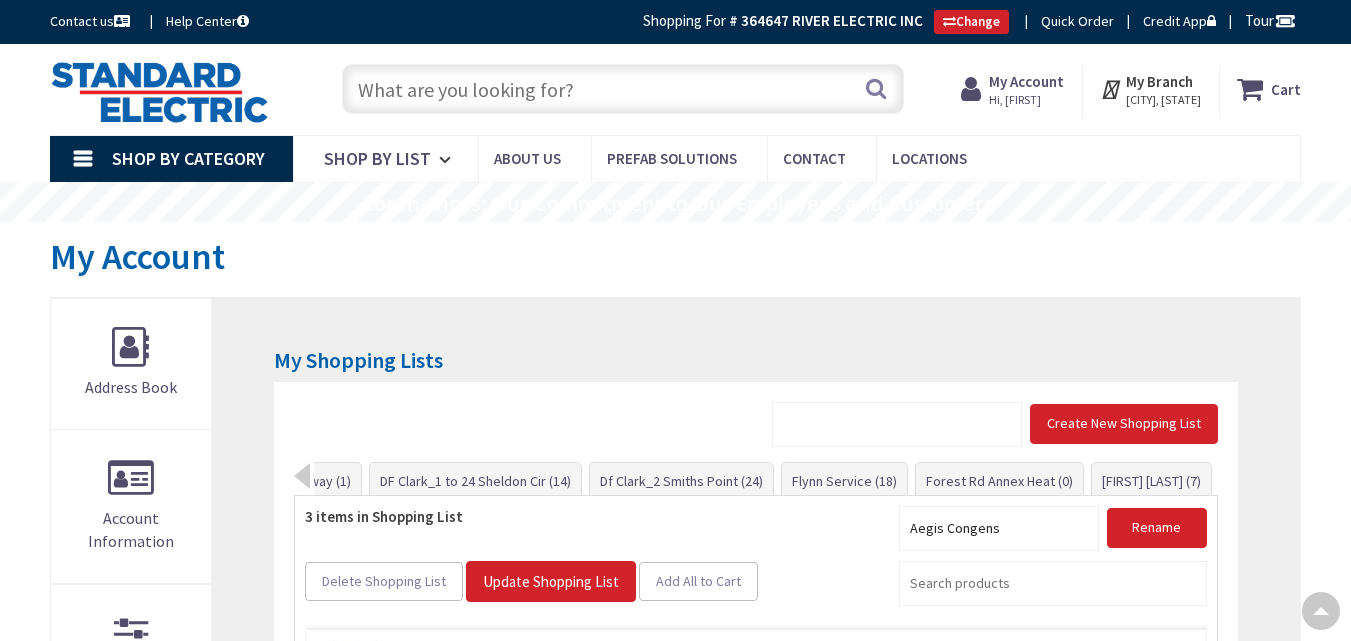 scroll, scrollTop: 633, scrollLeft: 0, axis: vertical 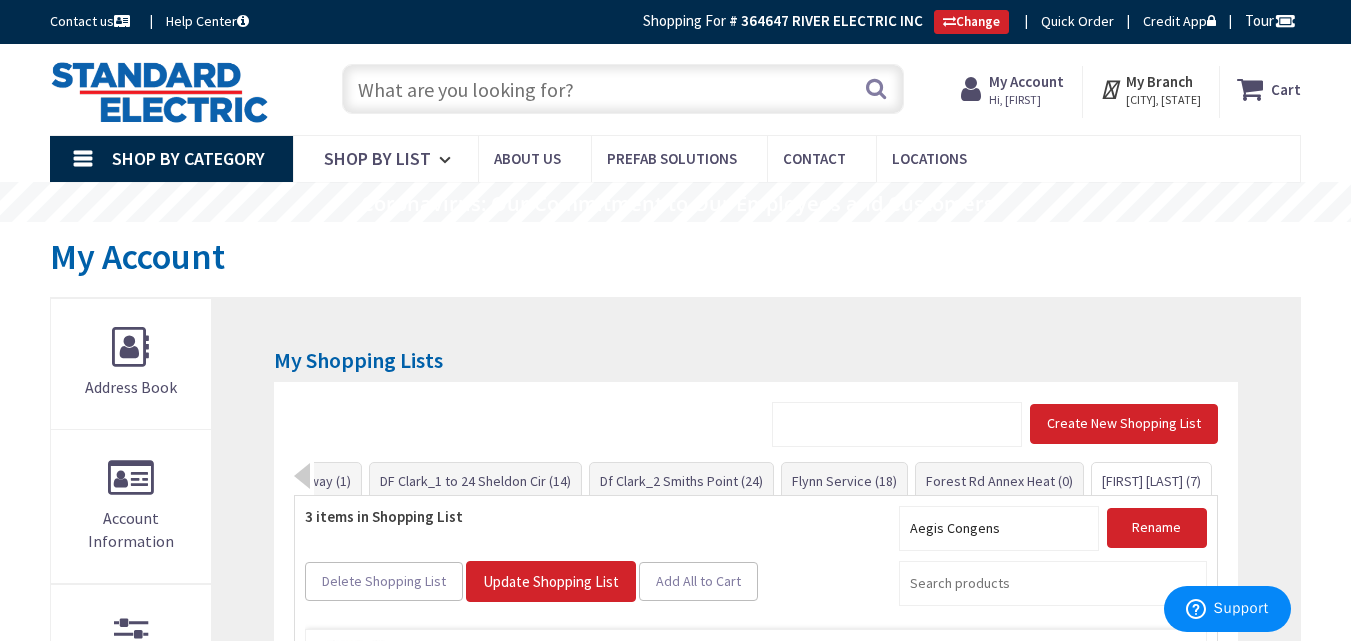 click on "[LAST] [LAST] ([NUMBER])" at bounding box center (1151, 481) 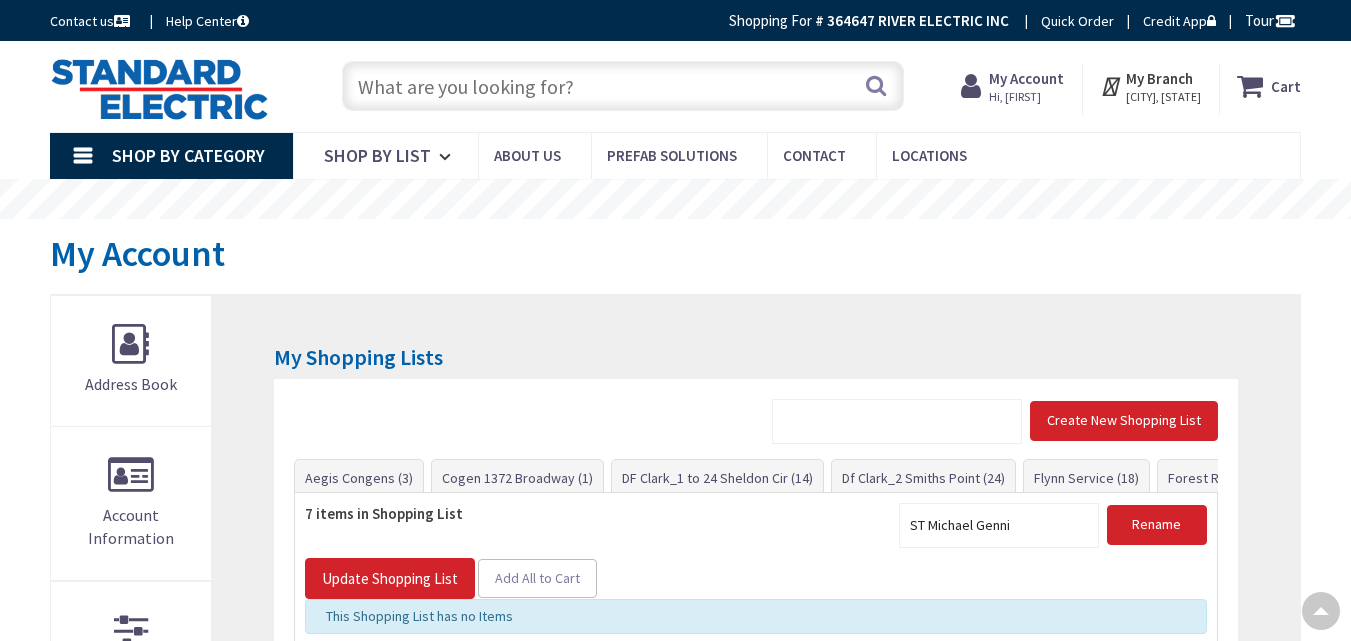scroll, scrollTop: 418, scrollLeft: 0, axis: vertical 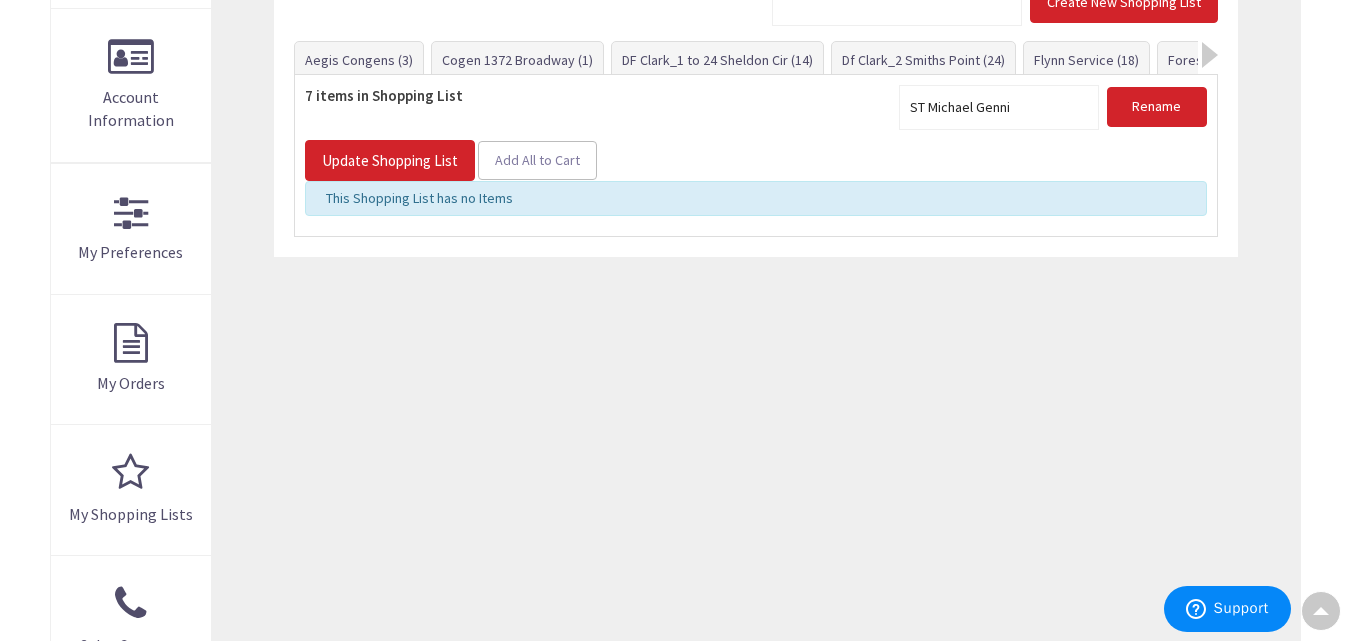 type on "A [STREET], [CITY], [STATE] [POSTAL_CODE], USA" 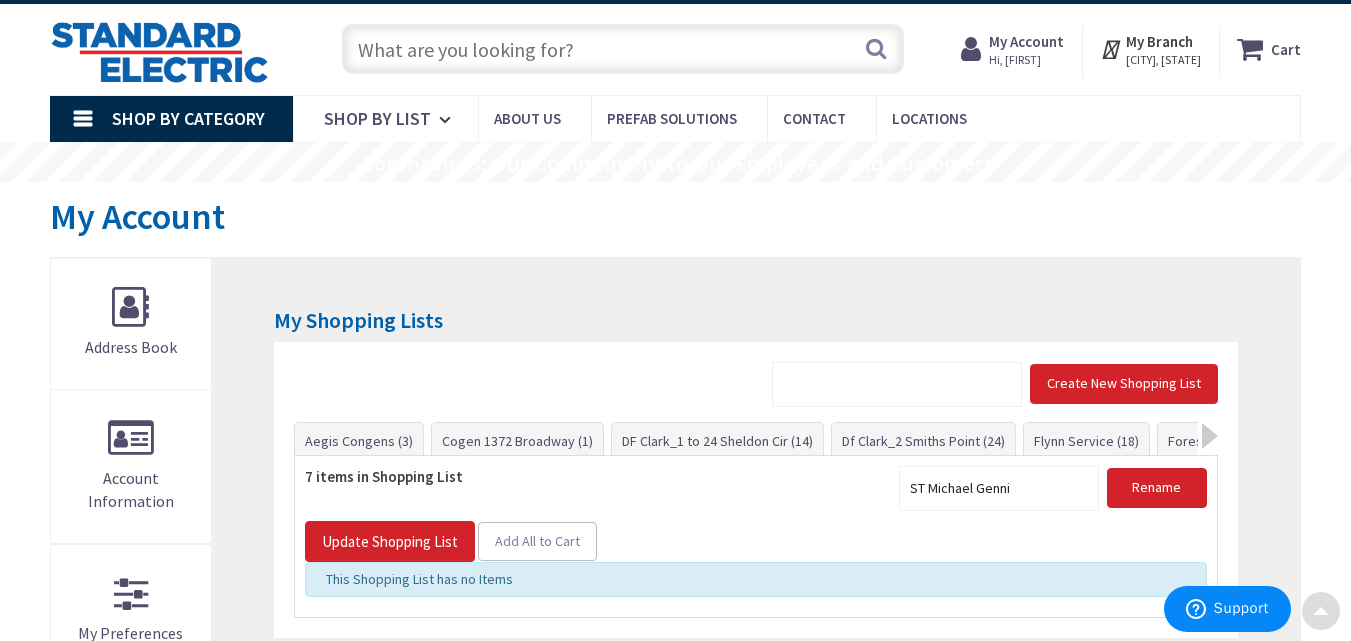 scroll, scrollTop: 0, scrollLeft: 0, axis: both 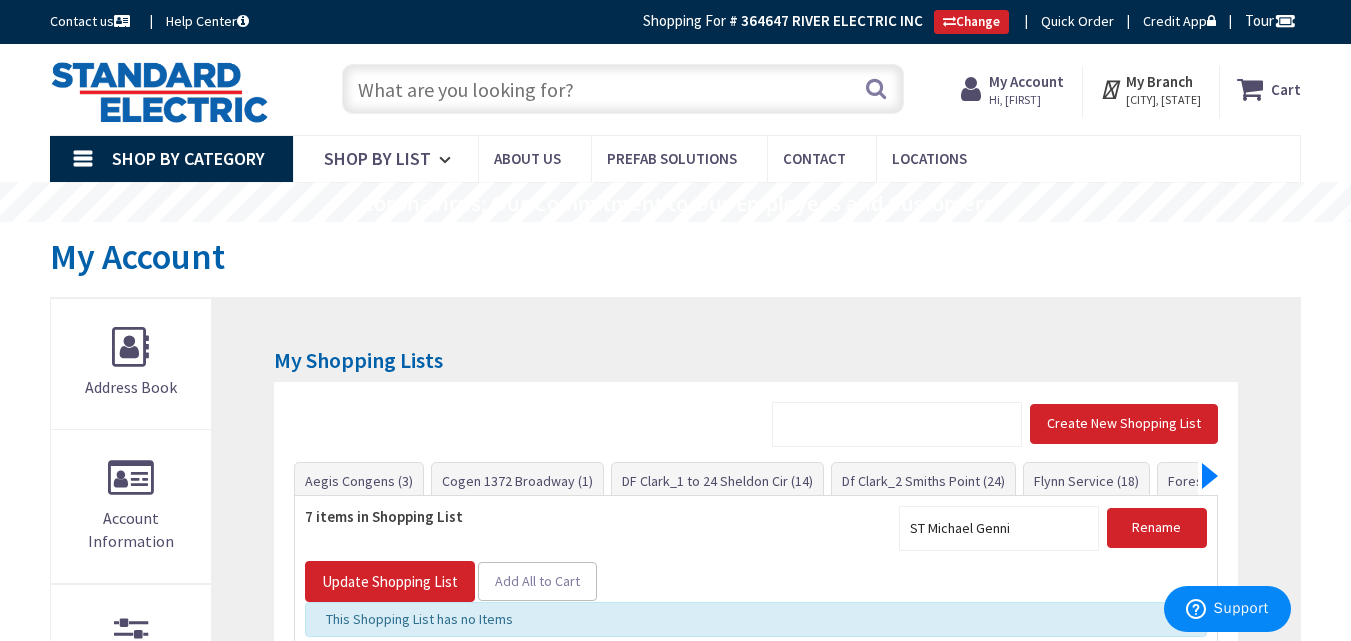 click at bounding box center [1210, 476] 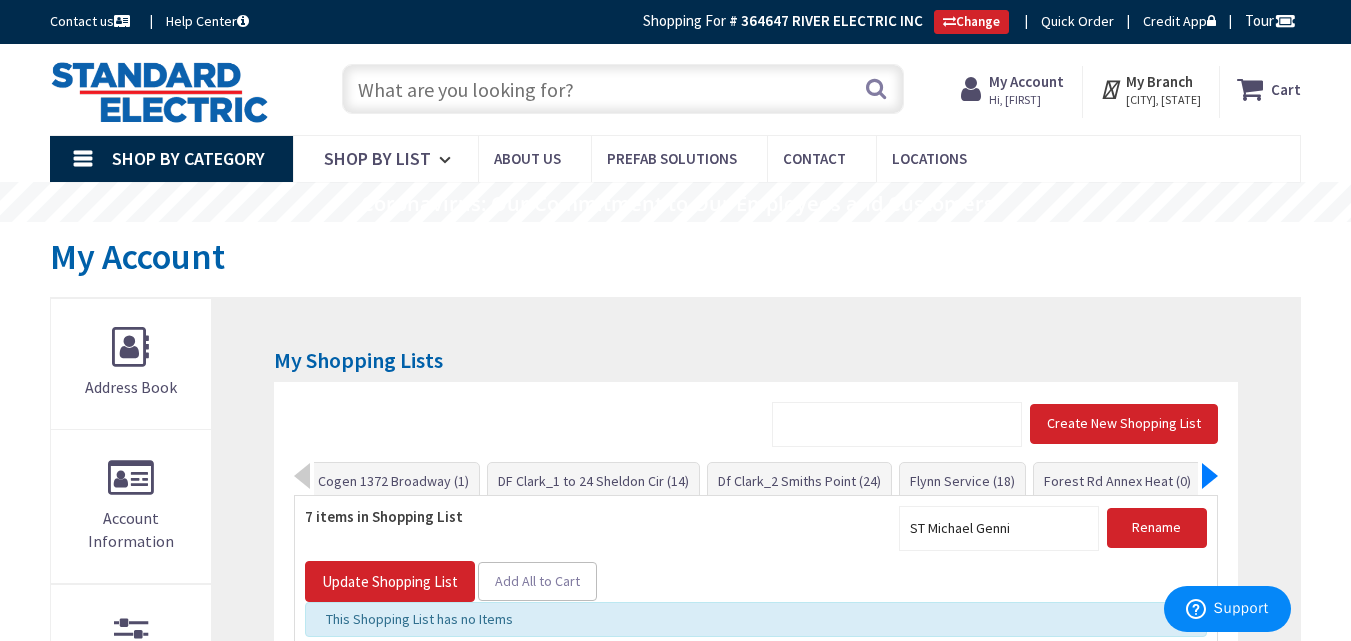 click at bounding box center (1210, 476) 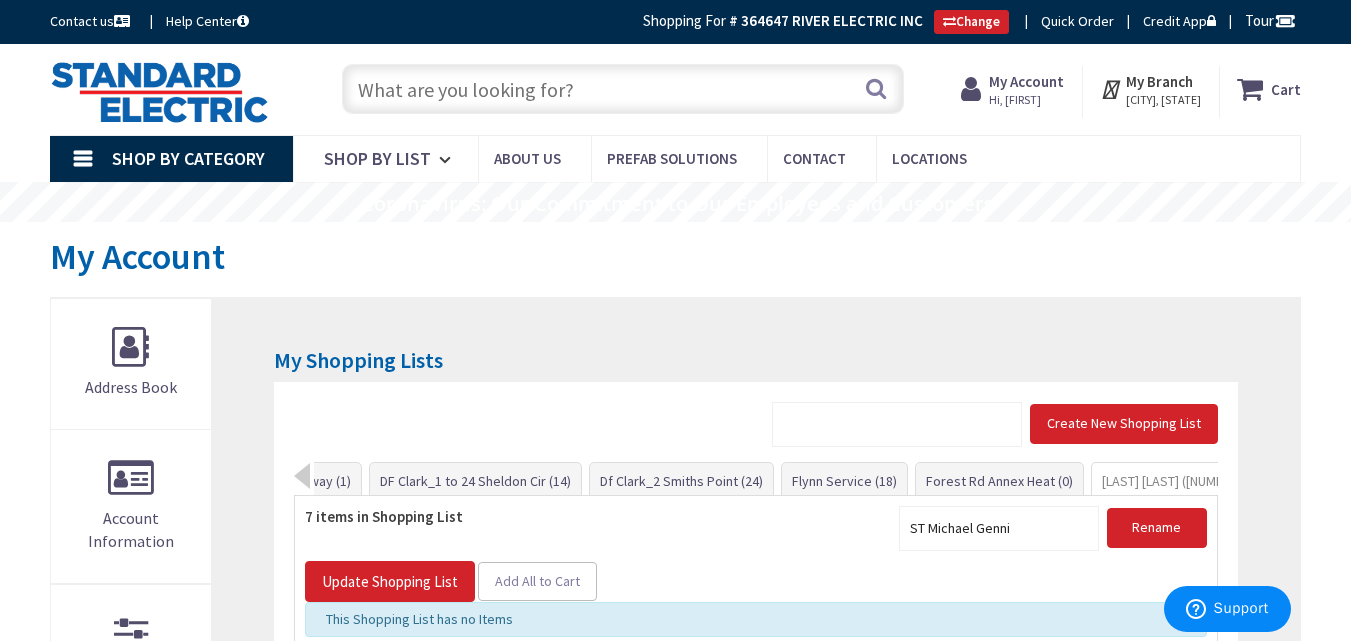 click on "ST Michael Genni (7)" at bounding box center (1174, 481) 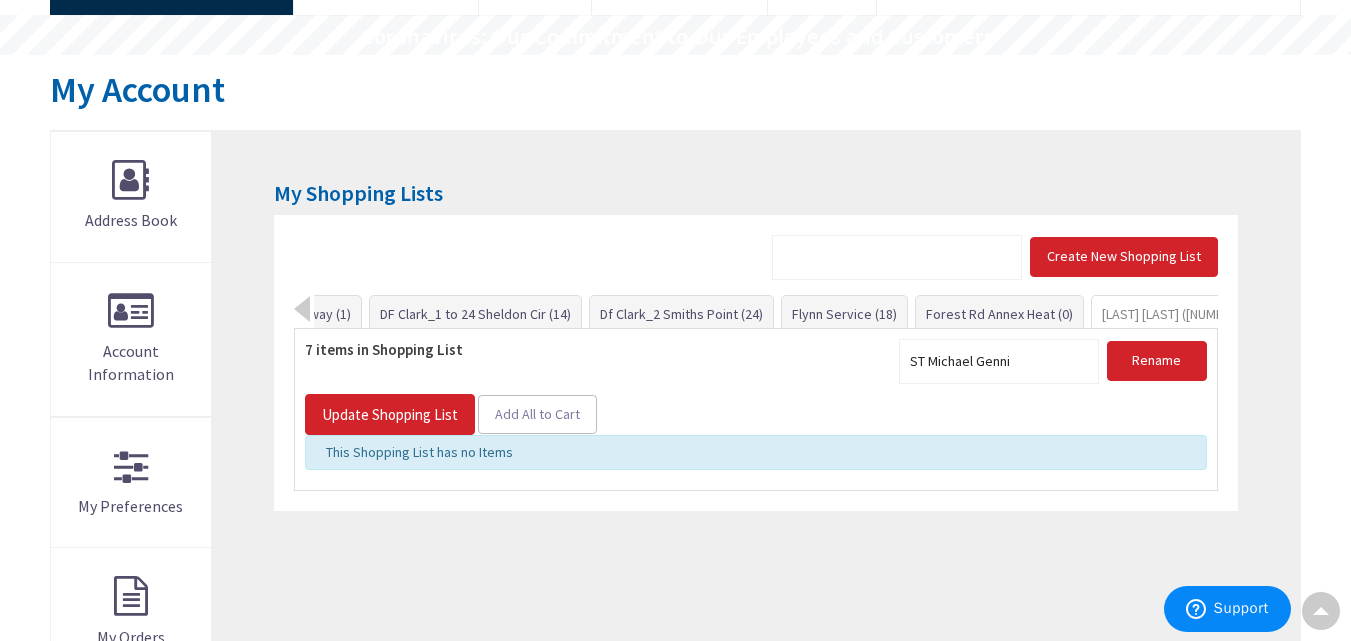scroll, scrollTop: 168, scrollLeft: 0, axis: vertical 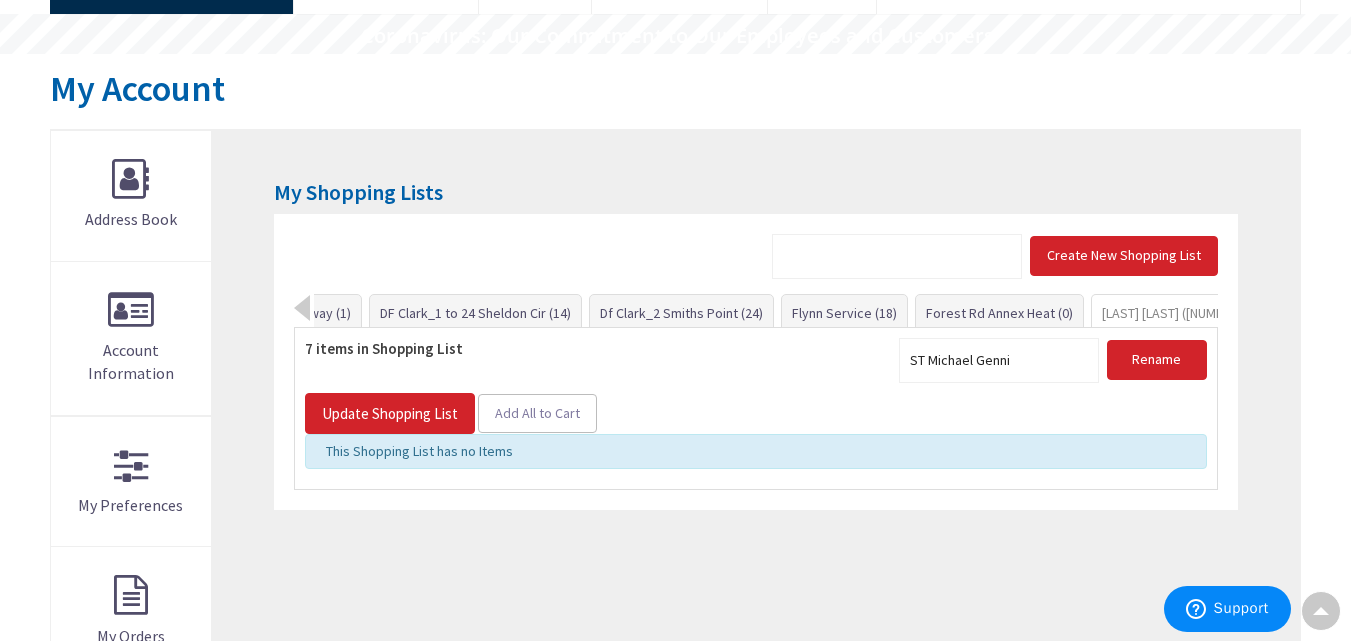 click on "ST Michael Genni (7)" at bounding box center (1174, 313) 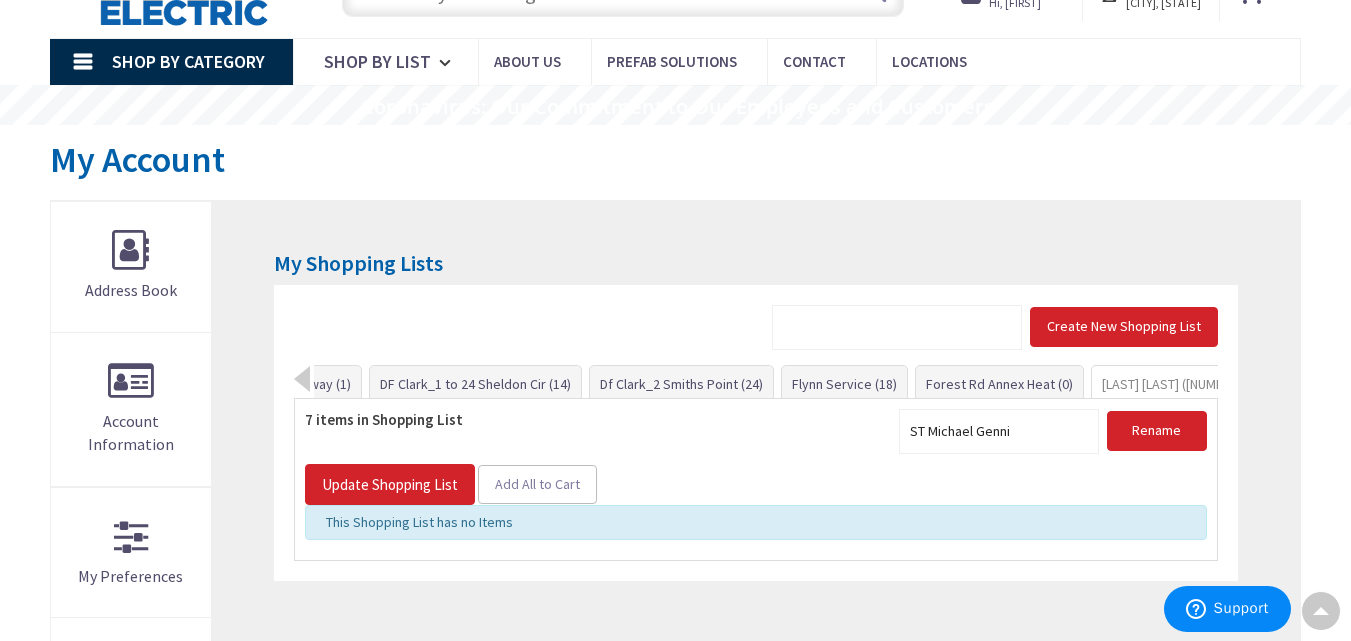 scroll, scrollTop: 0, scrollLeft: 0, axis: both 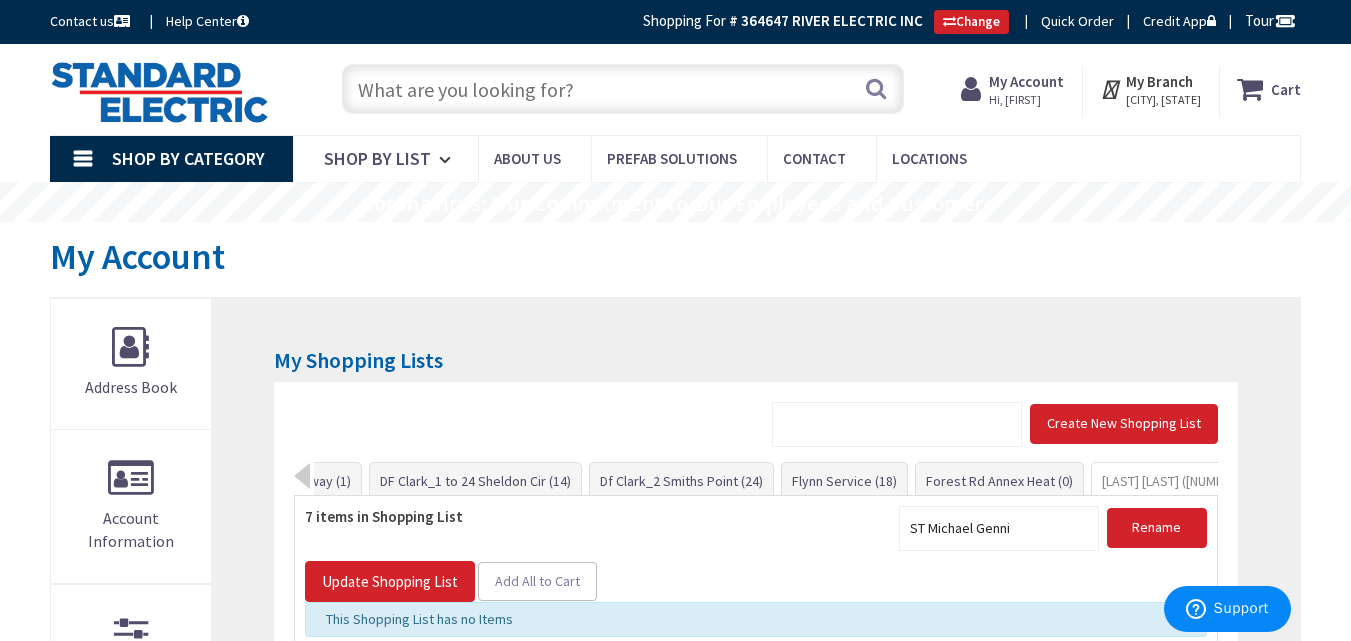 click on "My Account" at bounding box center (1026, 81) 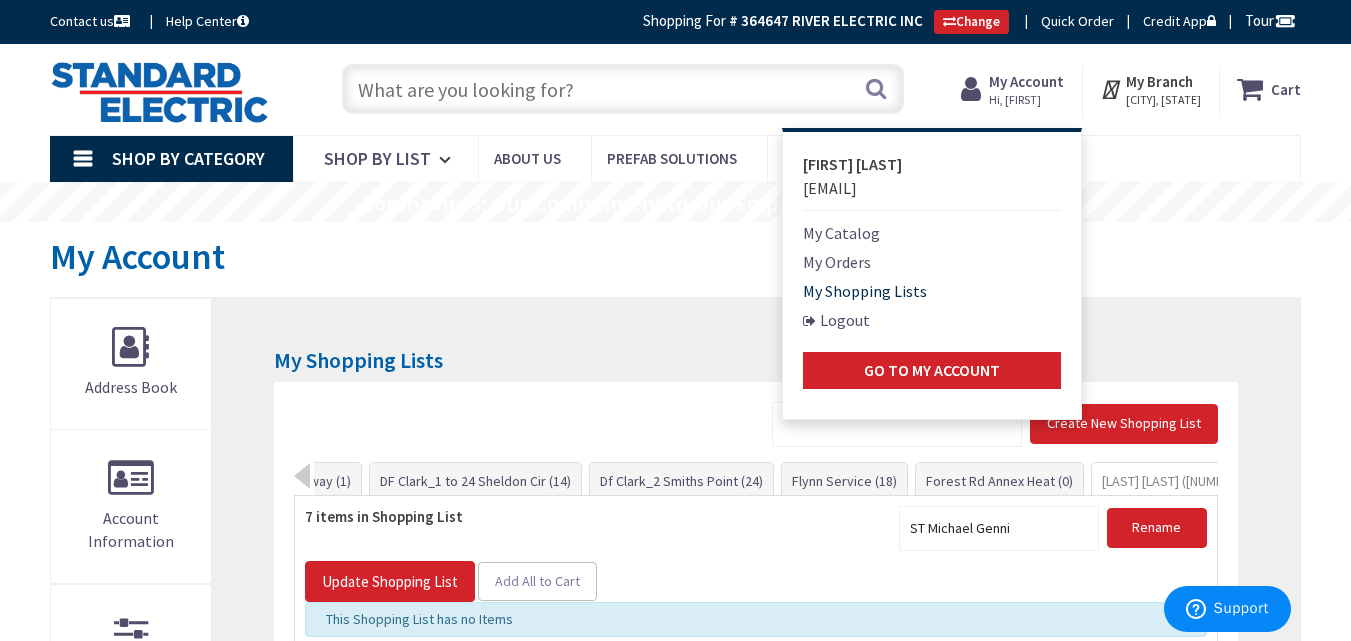 click on "My Shopping Lists" at bounding box center [865, 291] 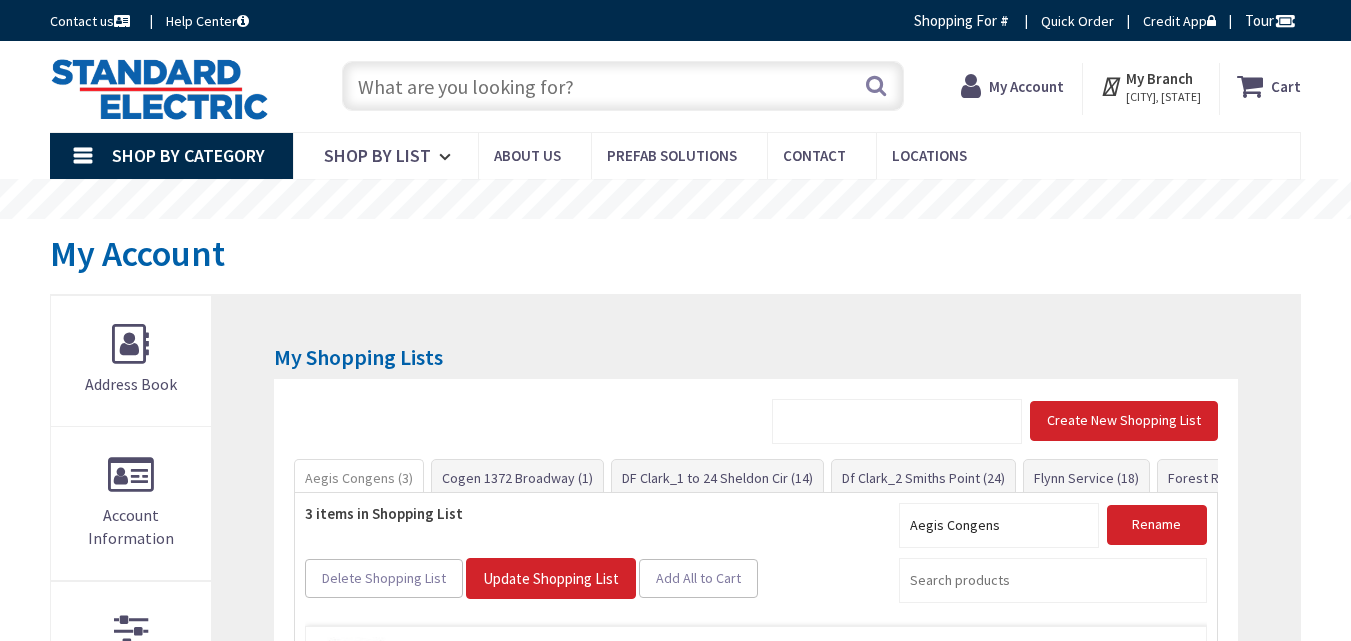 scroll, scrollTop: 0, scrollLeft: 0, axis: both 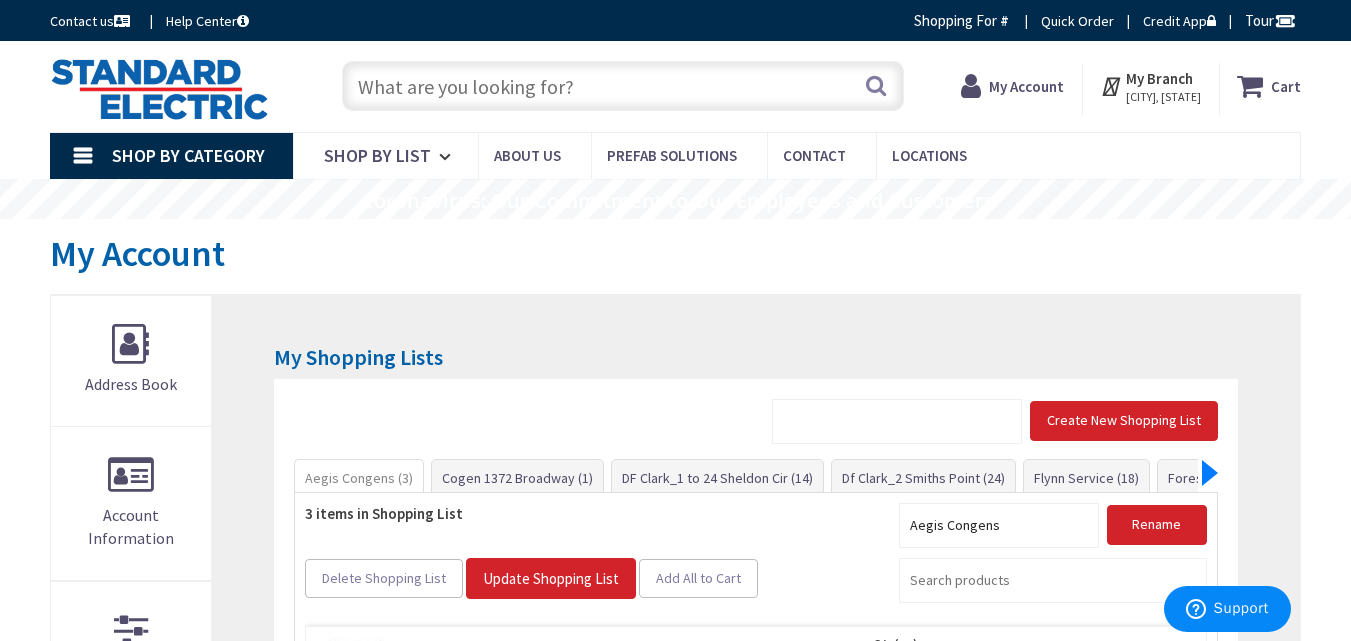 click at bounding box center (1210, 473) 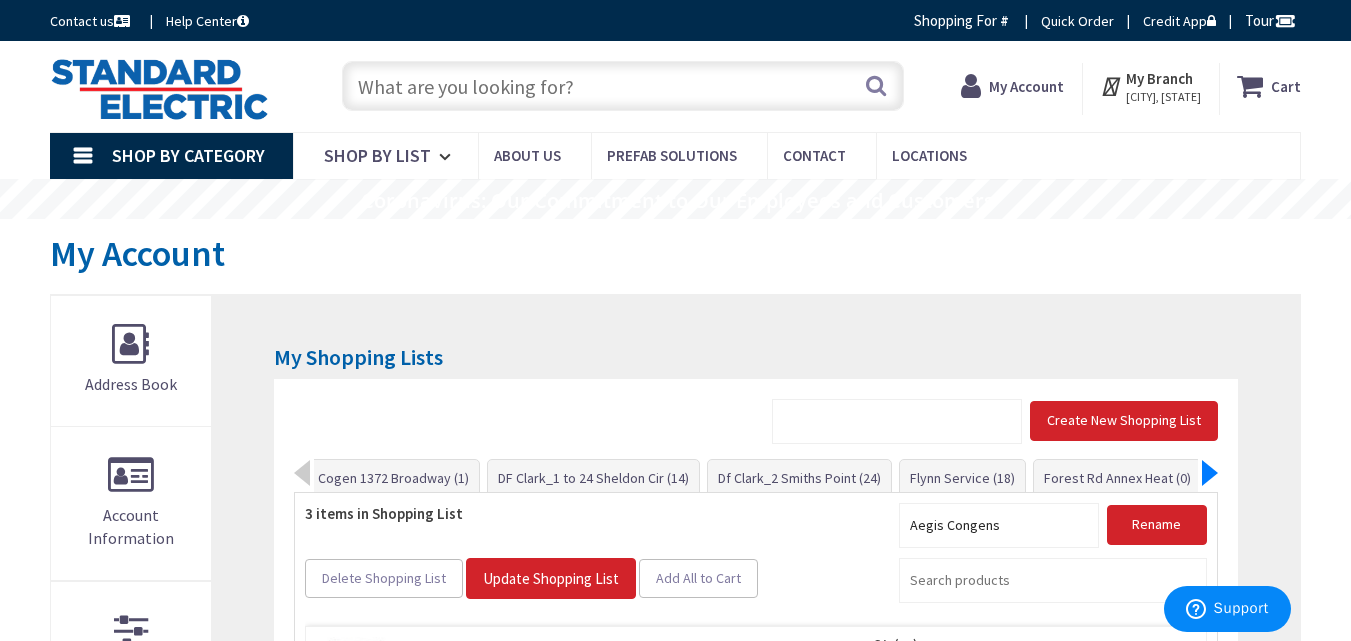 click at bounding box center [1210, 473] 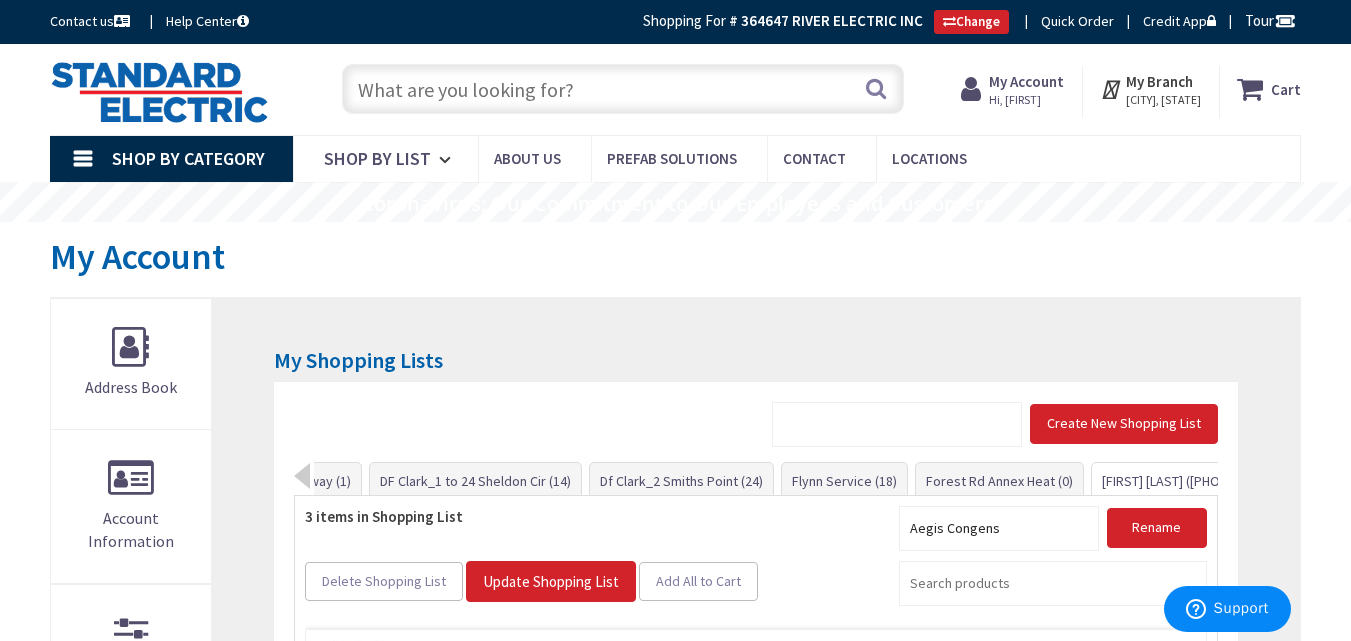 click on "[LAST] [LAST] ([NUMBER])" at bounding box center (1172, 481) 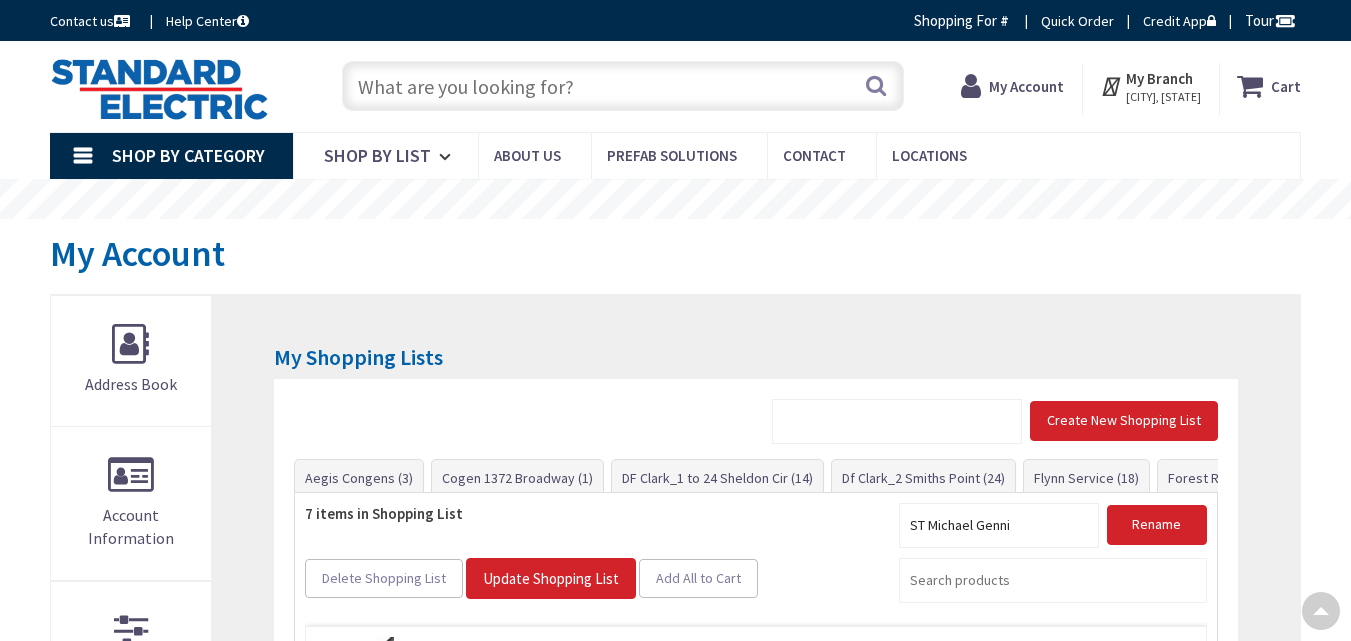 scroll, scrollTop: 418, scrollLeft: 0, axis: vertical 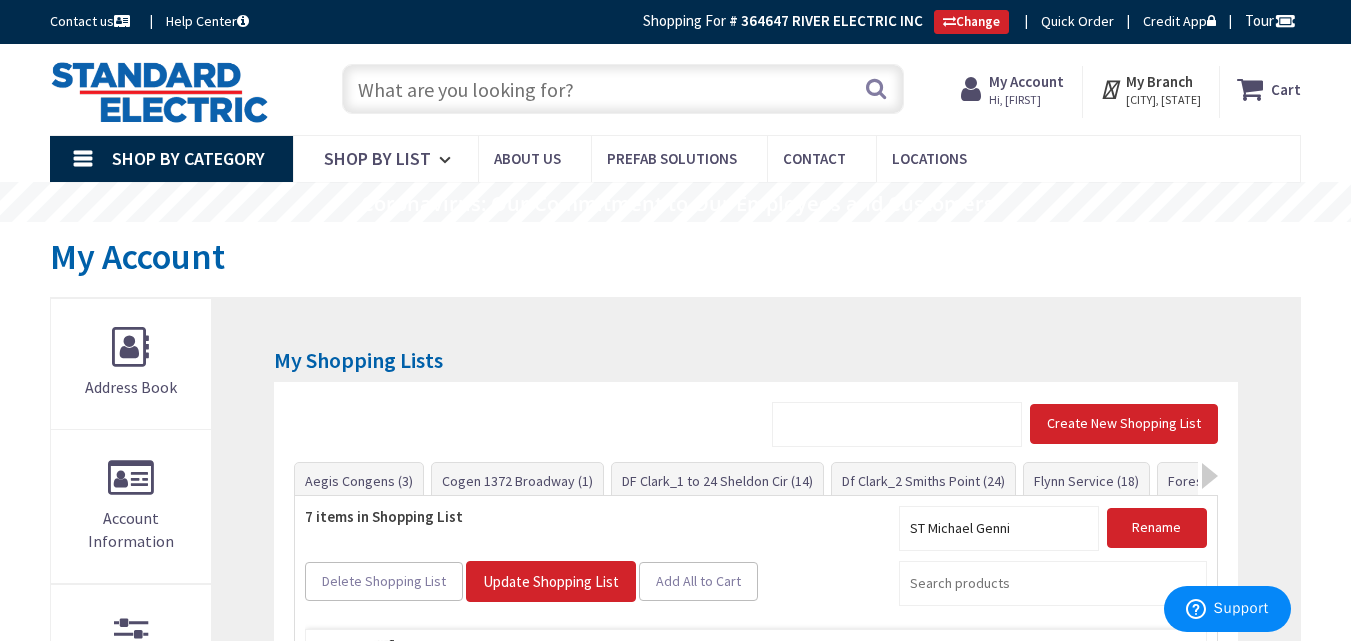 click at bounding box center (623, 89) 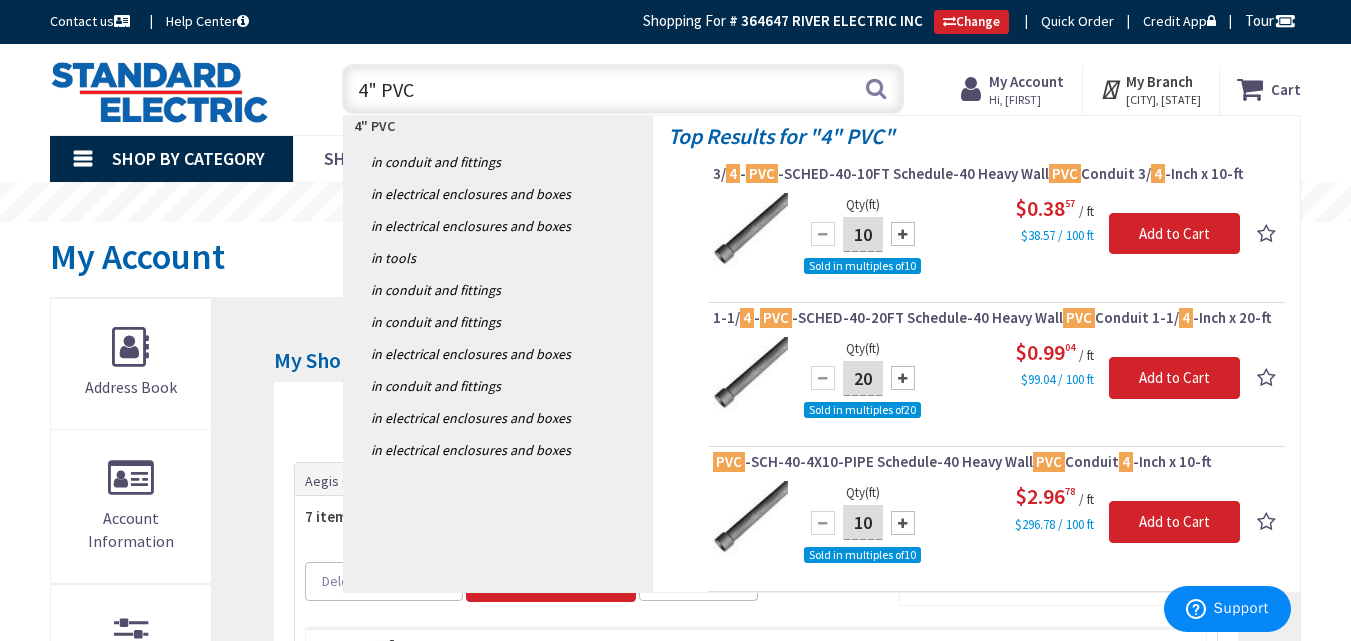 type on "4" PVC" 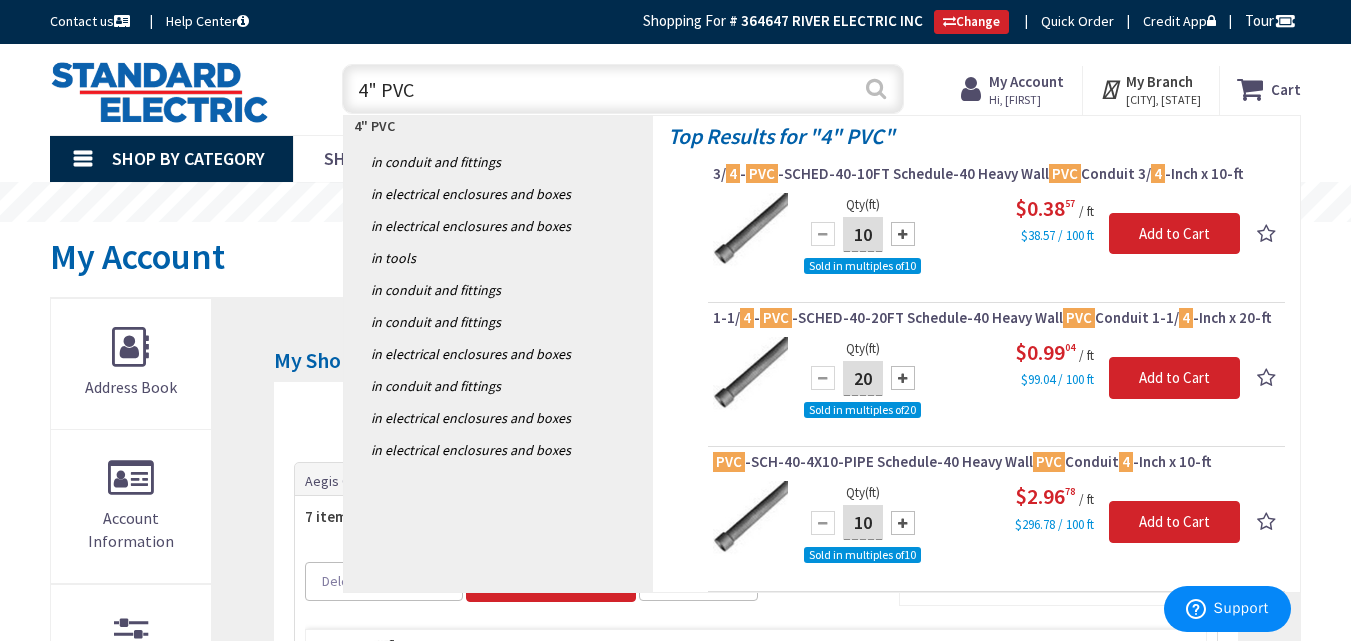 click on "Search" at bounding box center (876, 88) 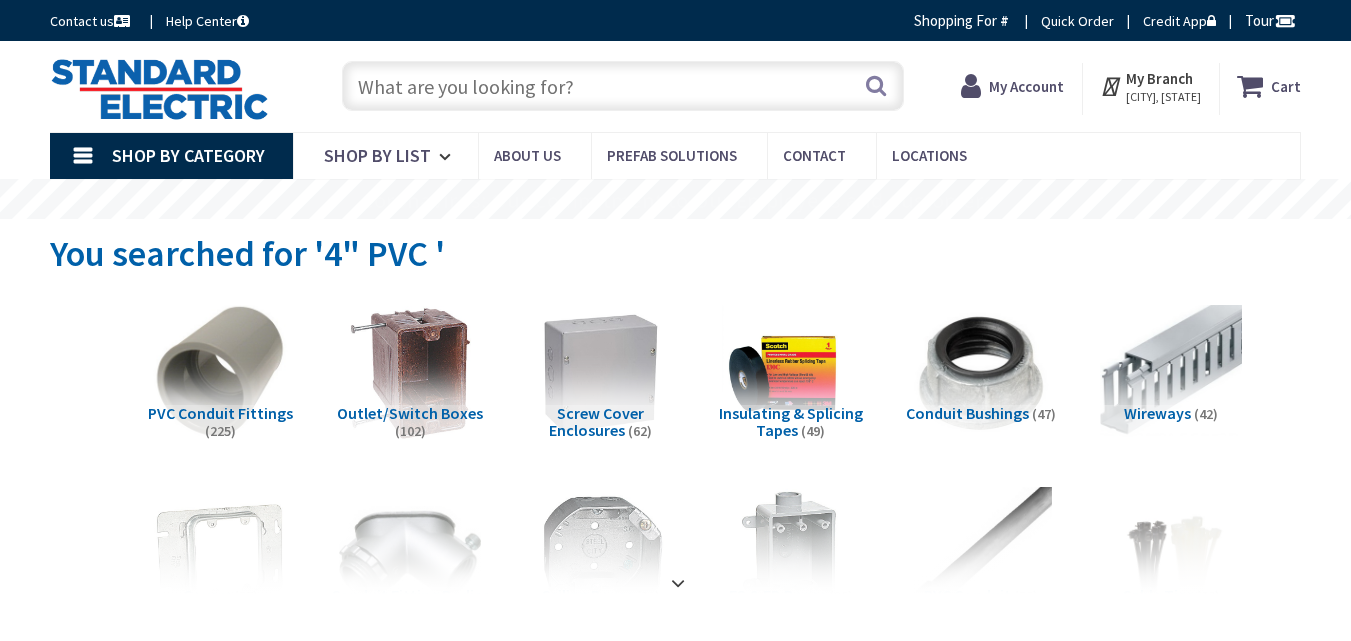 scroll, scrollTop: 0, scrollLeft: 0, axis: both 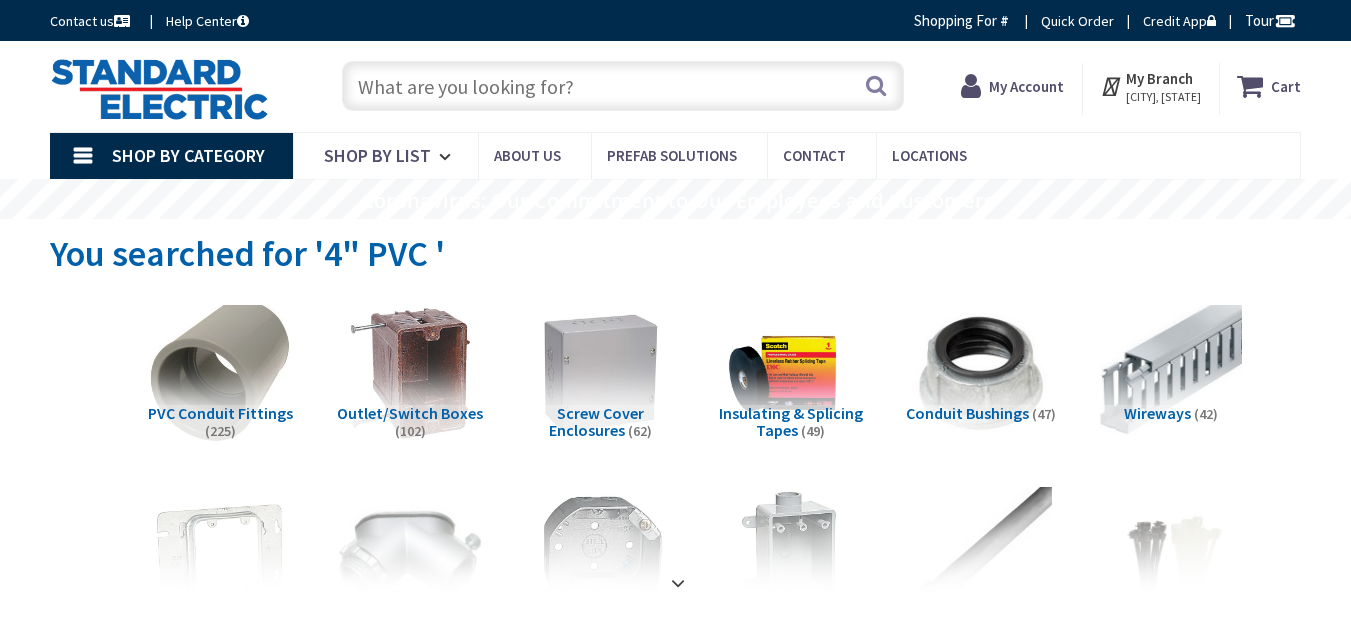 click at bounding box center (220, 373) 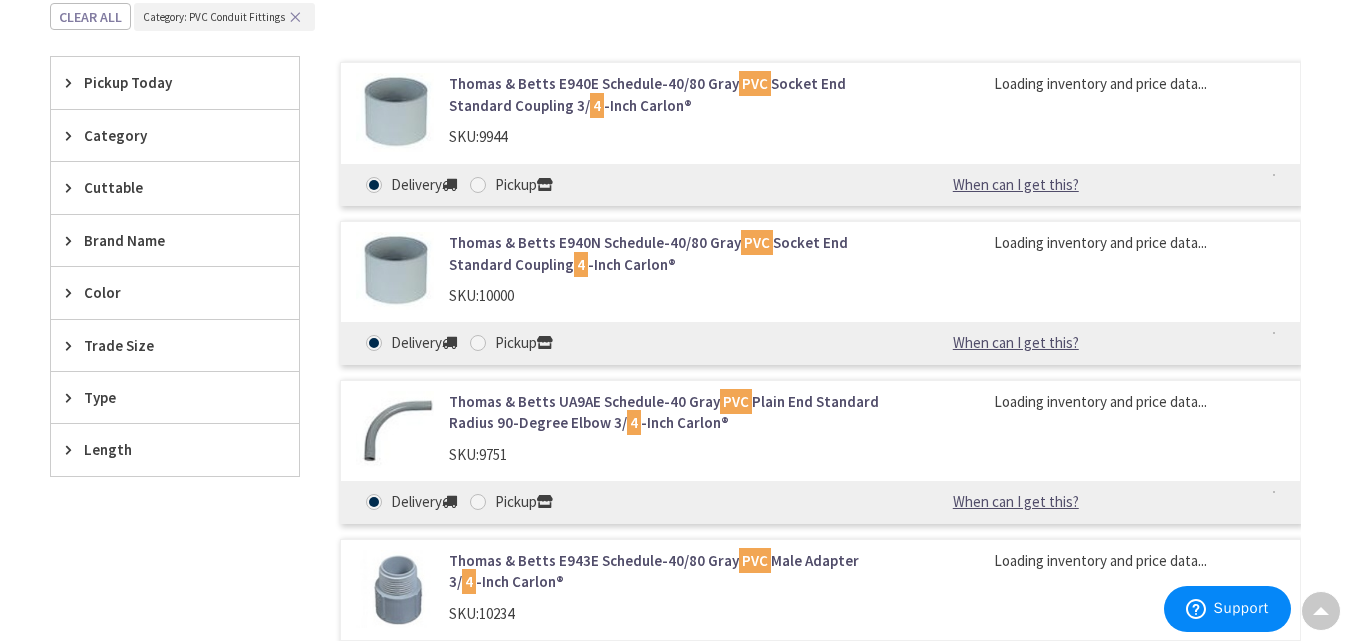 scroll, scrollTop: 637, scrollLeft: 0, axis: vertical 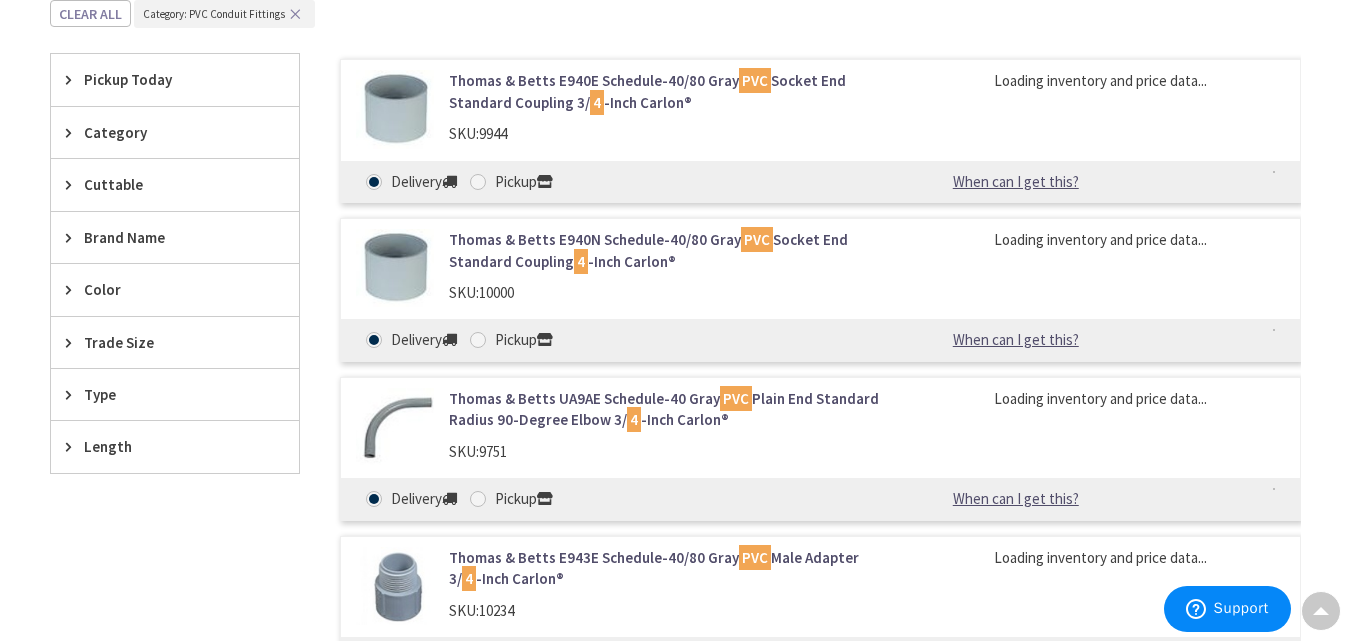 click on "Trade Size" at bounding box center (165, 342) 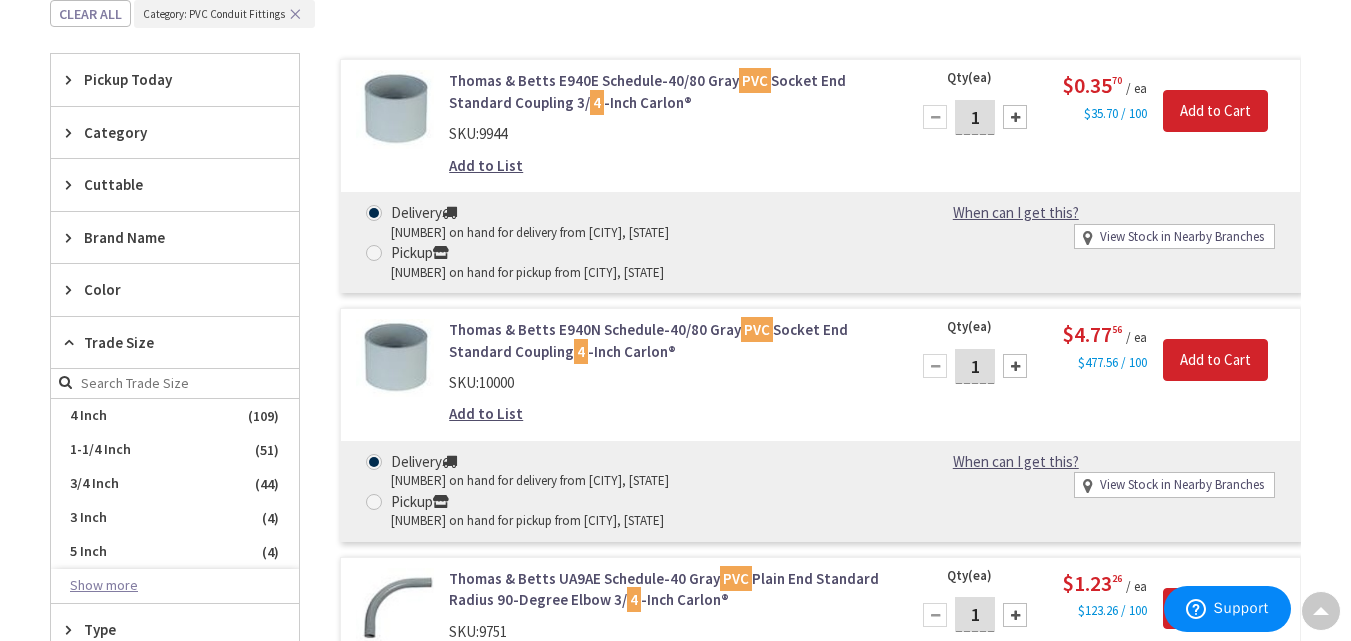 click on "Show more" at bounding box center (175, 586) 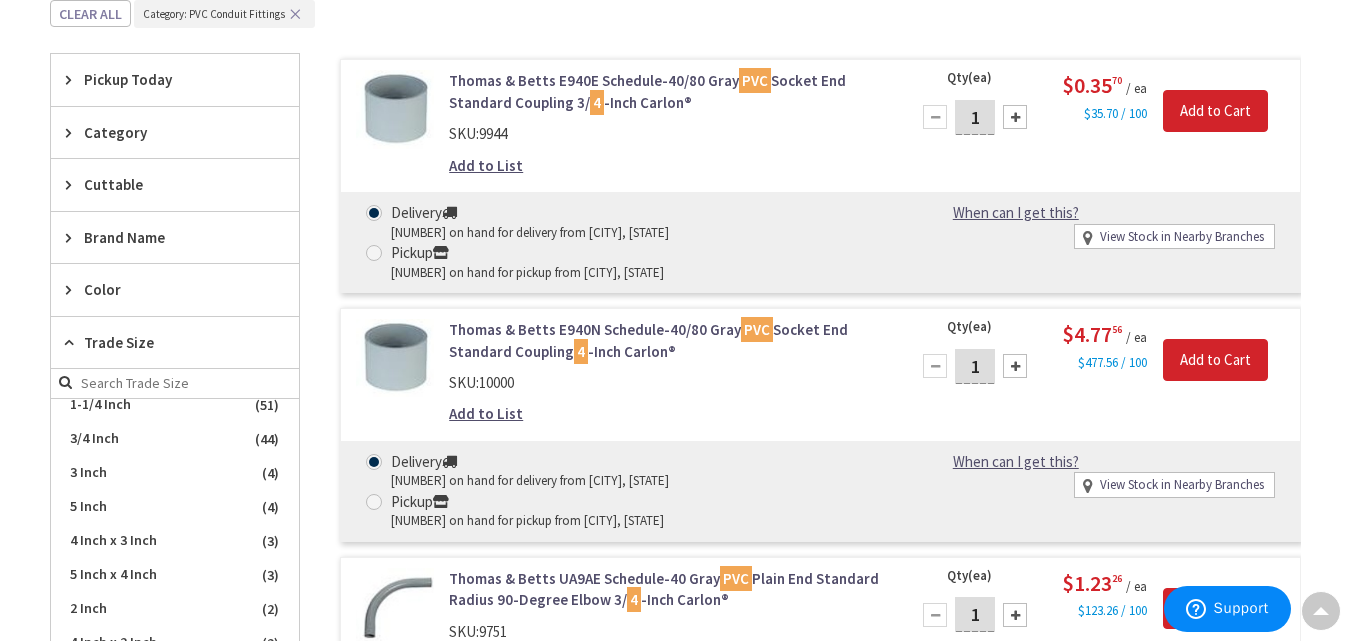 scroll, scrollTop: 48, scrollLeft: 0, axis: vertical 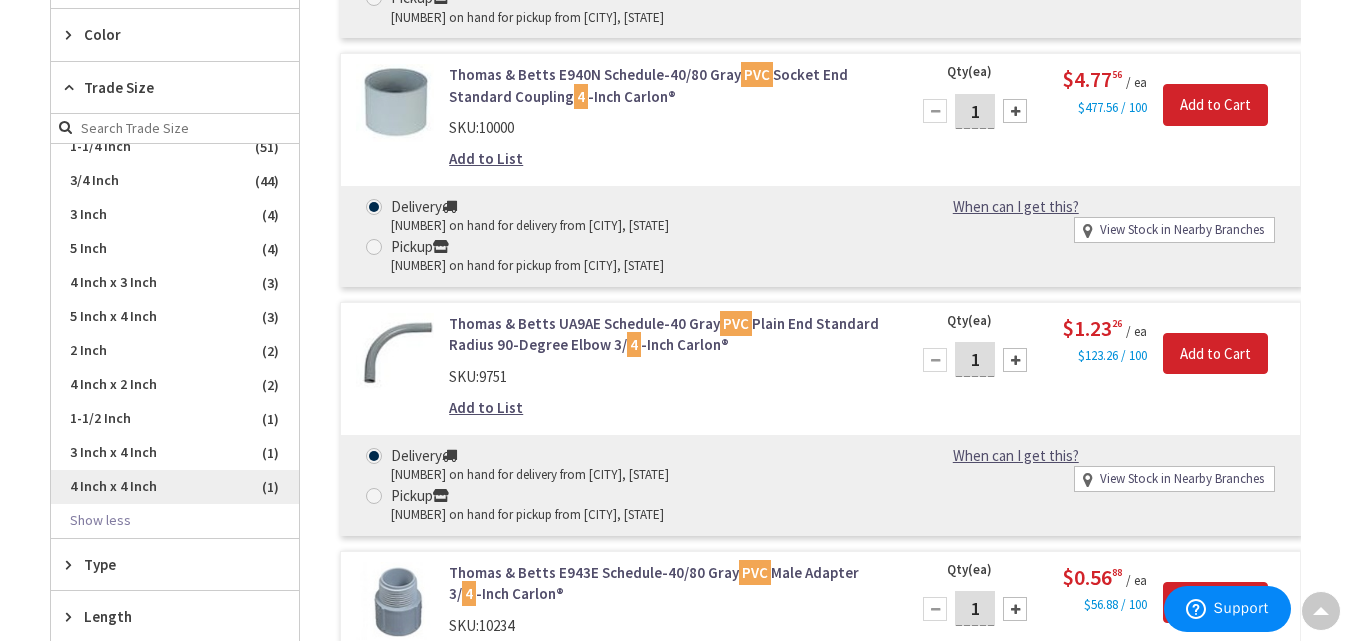 click on "4 Inch x 4 Inch" at bounding box center [175, 487] 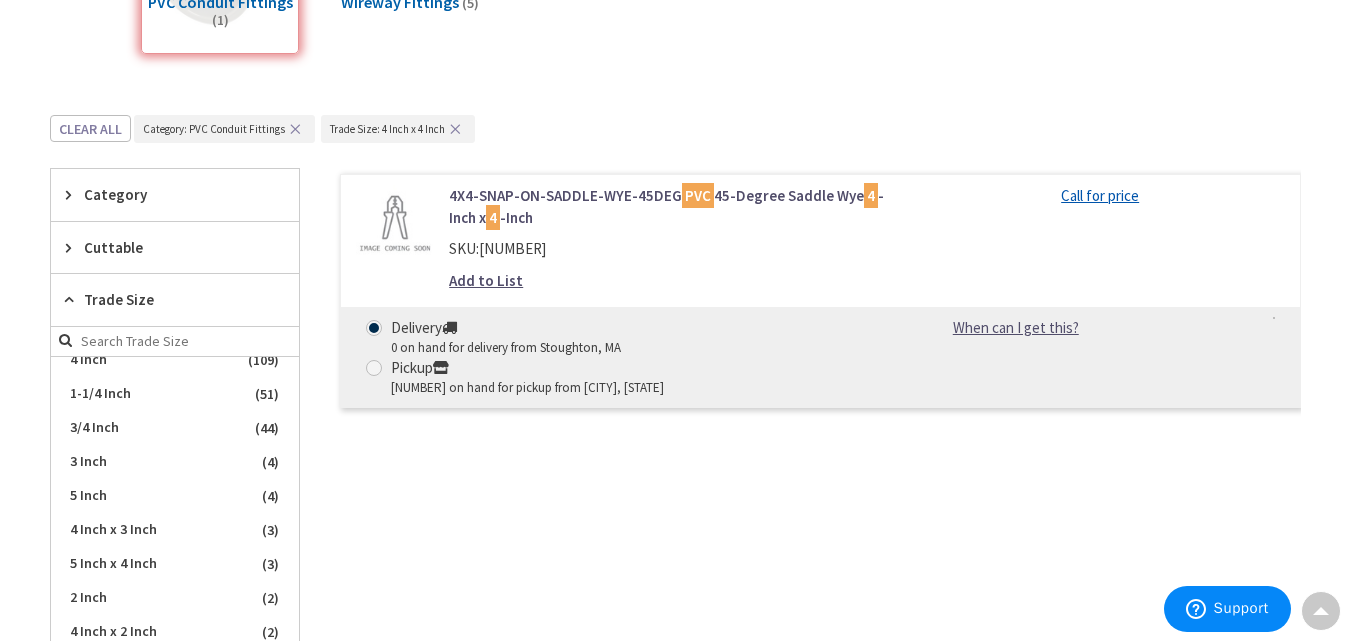 scroll, scrollTop: 413, scrollLeft: 0, axis: vertical 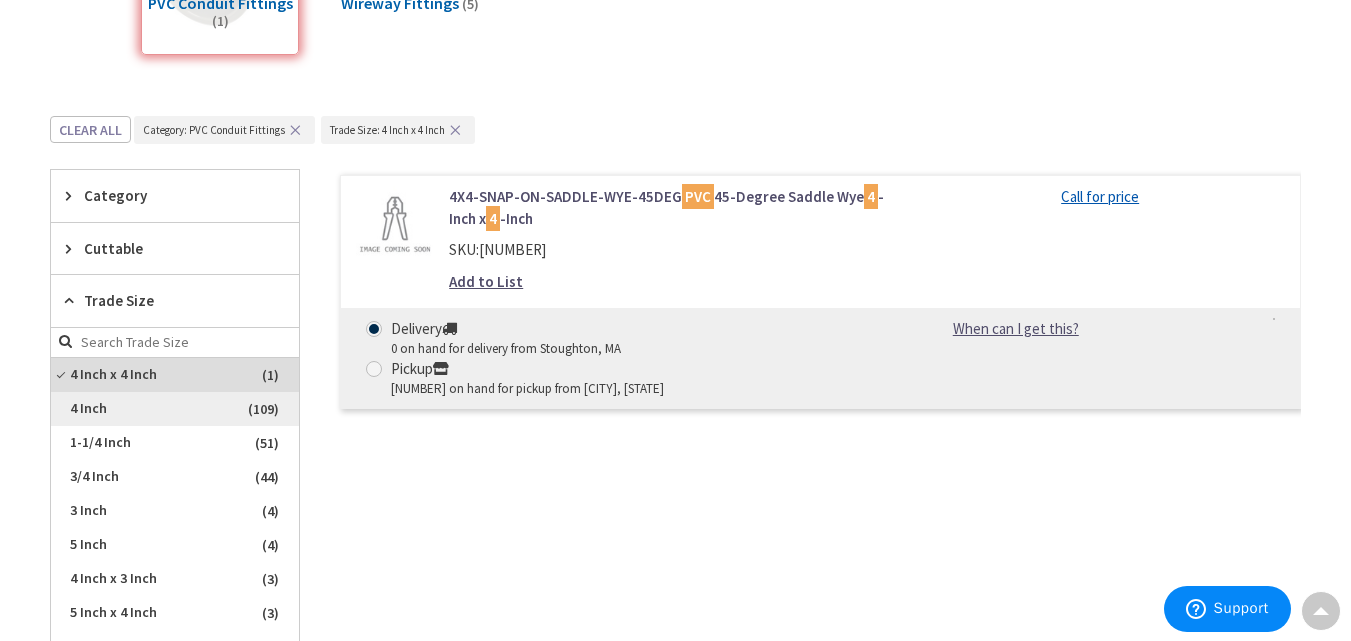 click on "4 Inch" at bounding box center [175, 409] 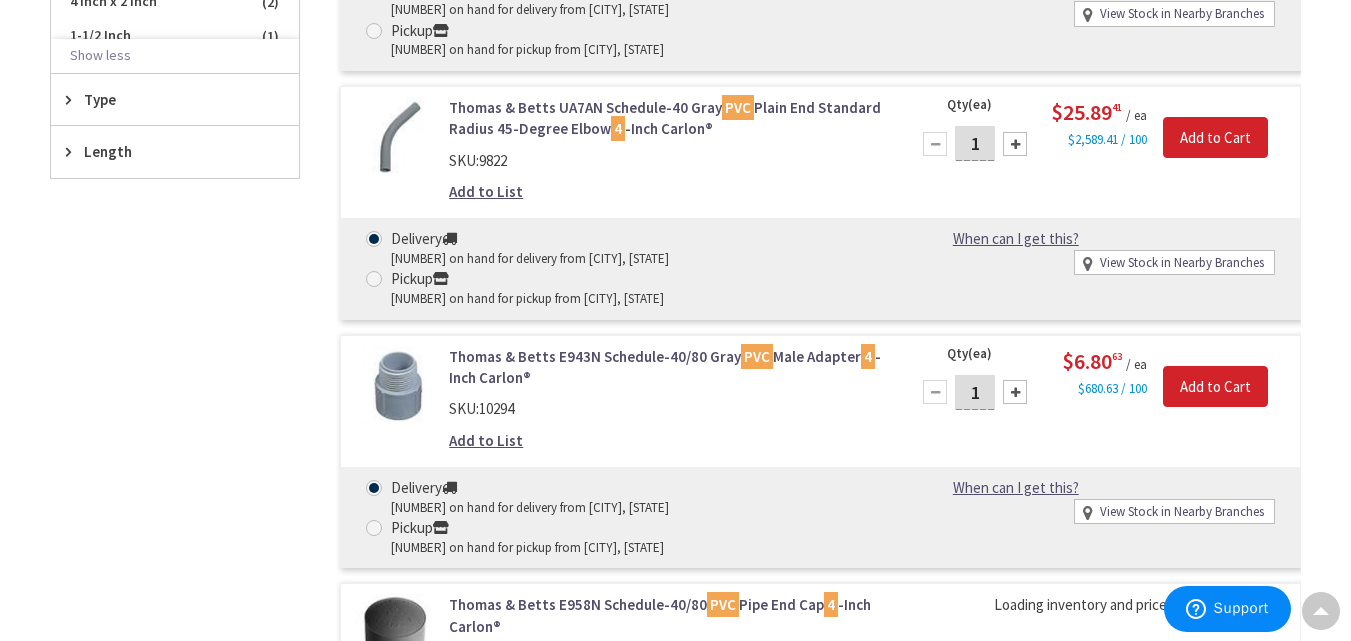 scroll, scrollTop: 1452, scrollLeft: 0, axis: vertical 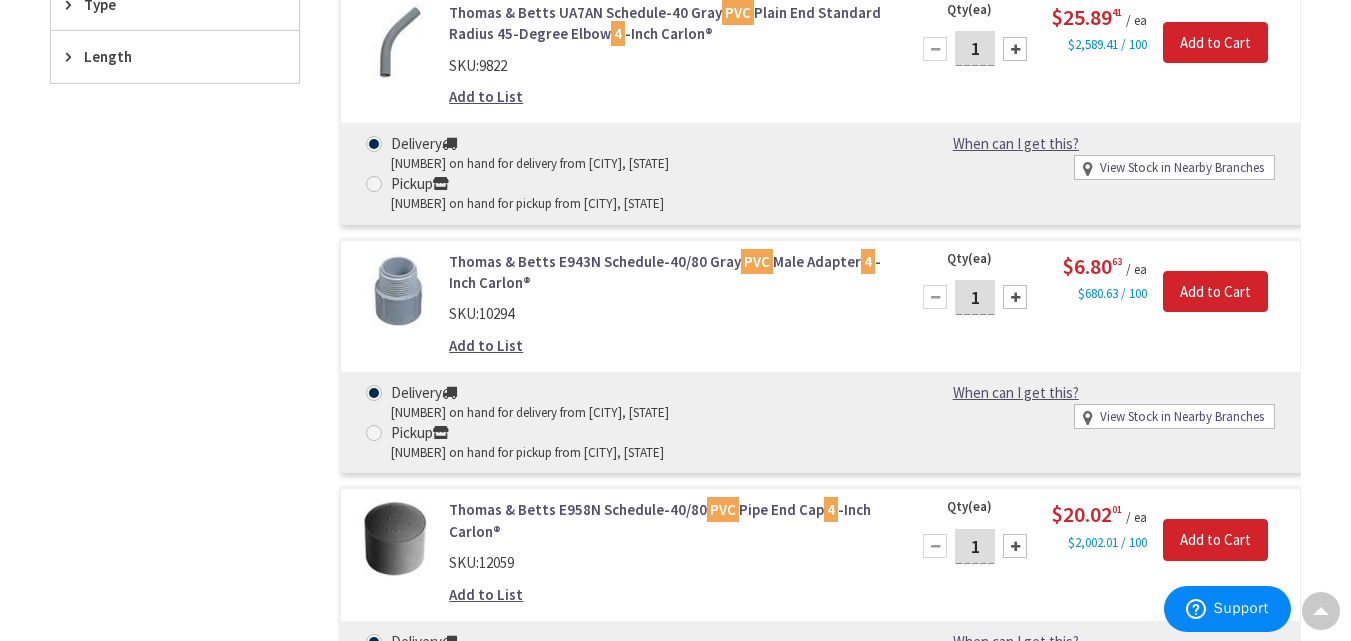 click on "1" at bounding box center [975, 297] 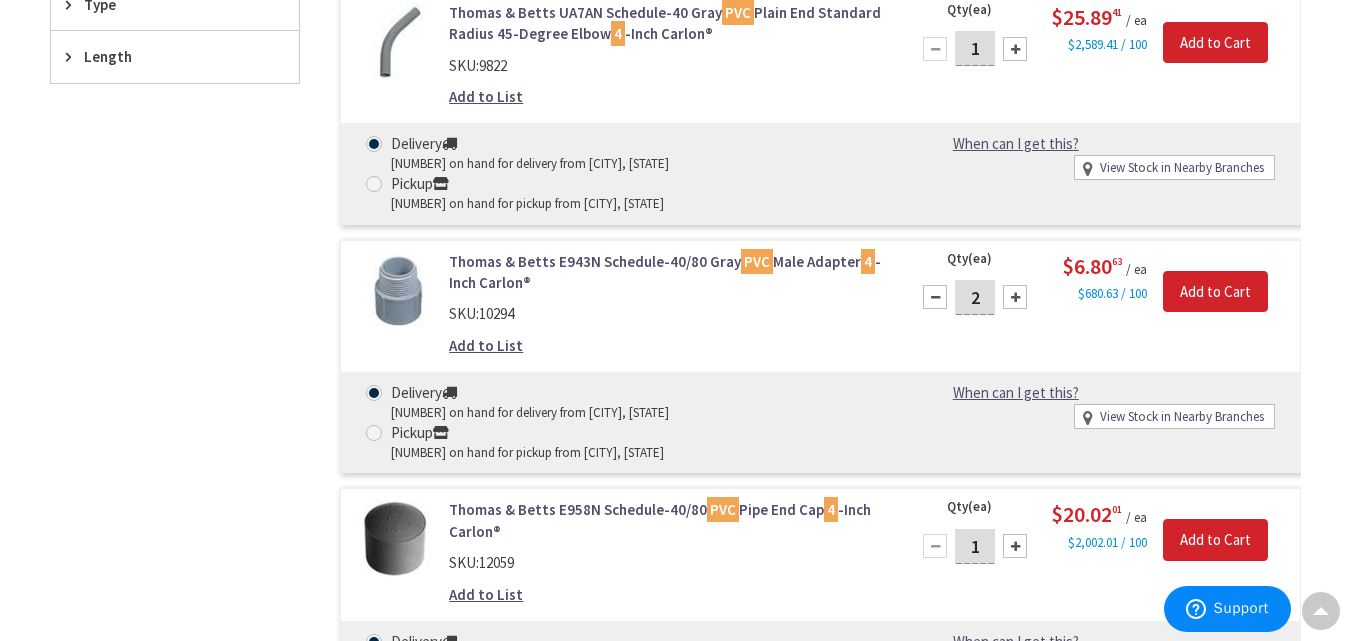 click at bounding box center [1015, 297] 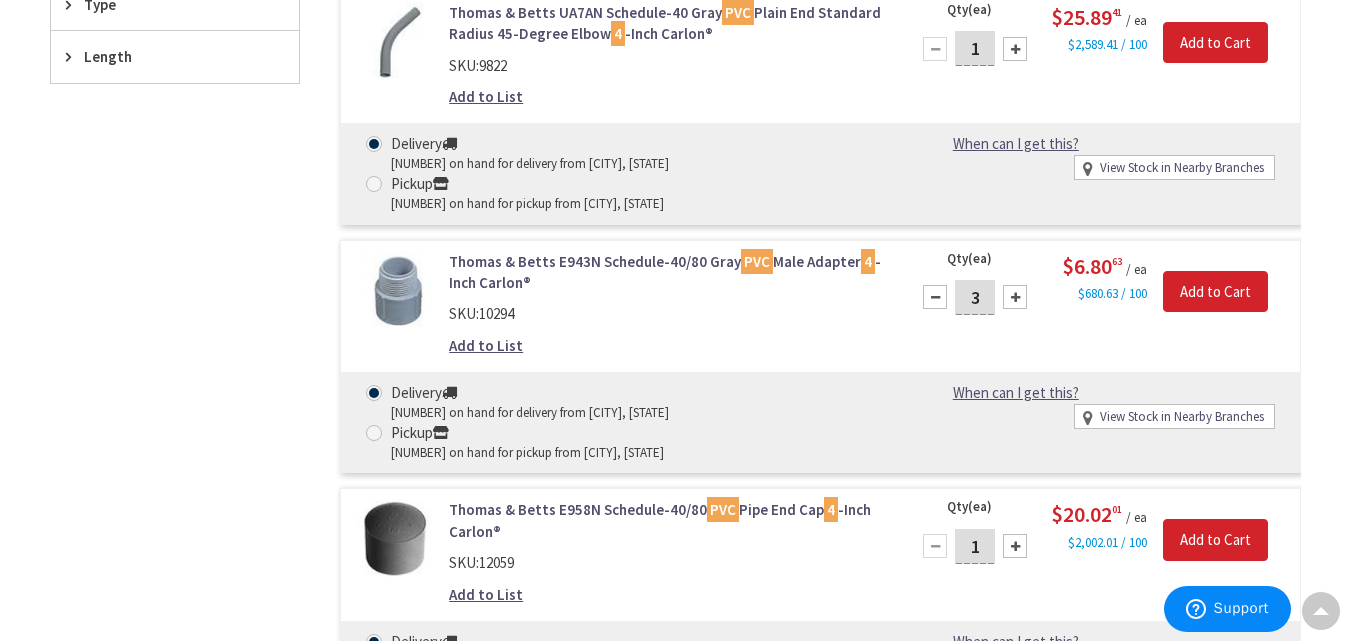 click at bounding box center (1015, 297) 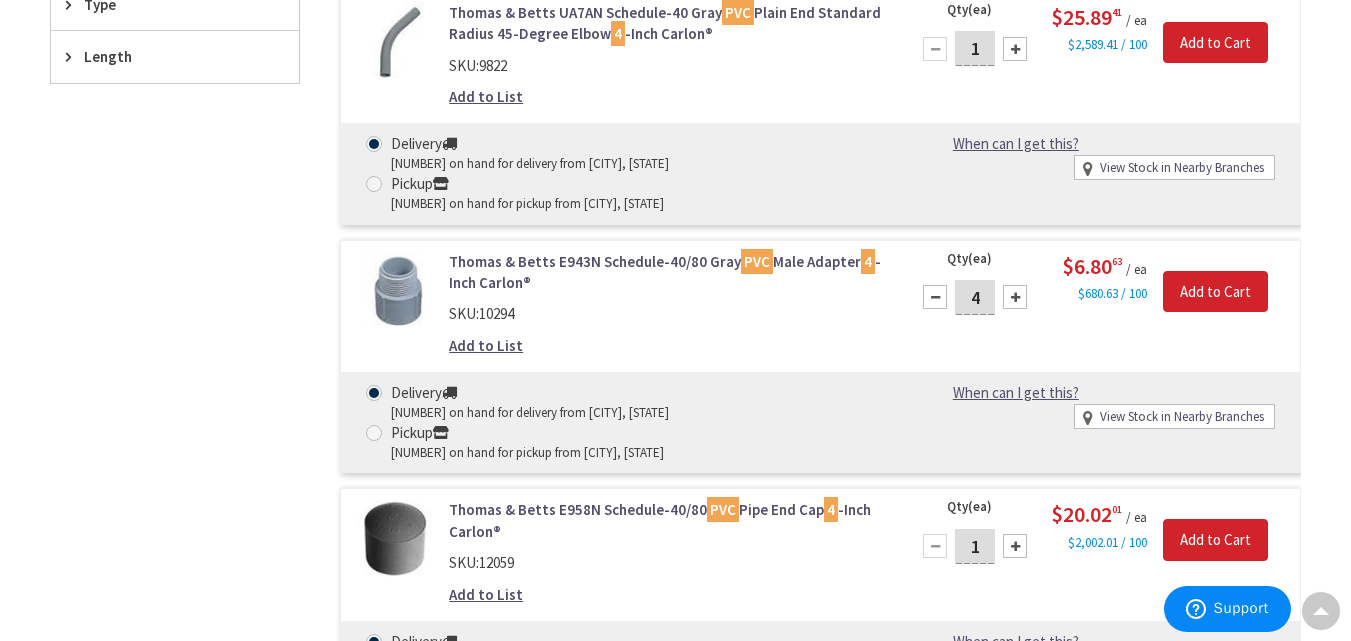 click at bounding box center [1015, 297] 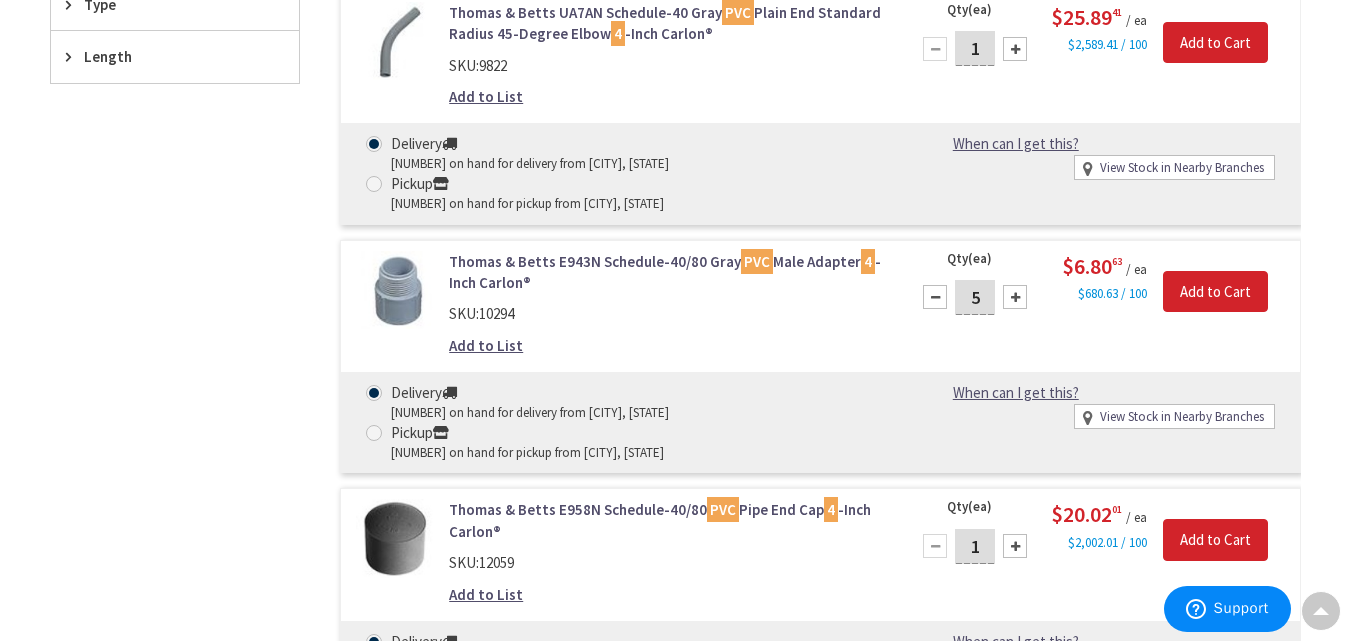 click at bounding box center [1015, 297] 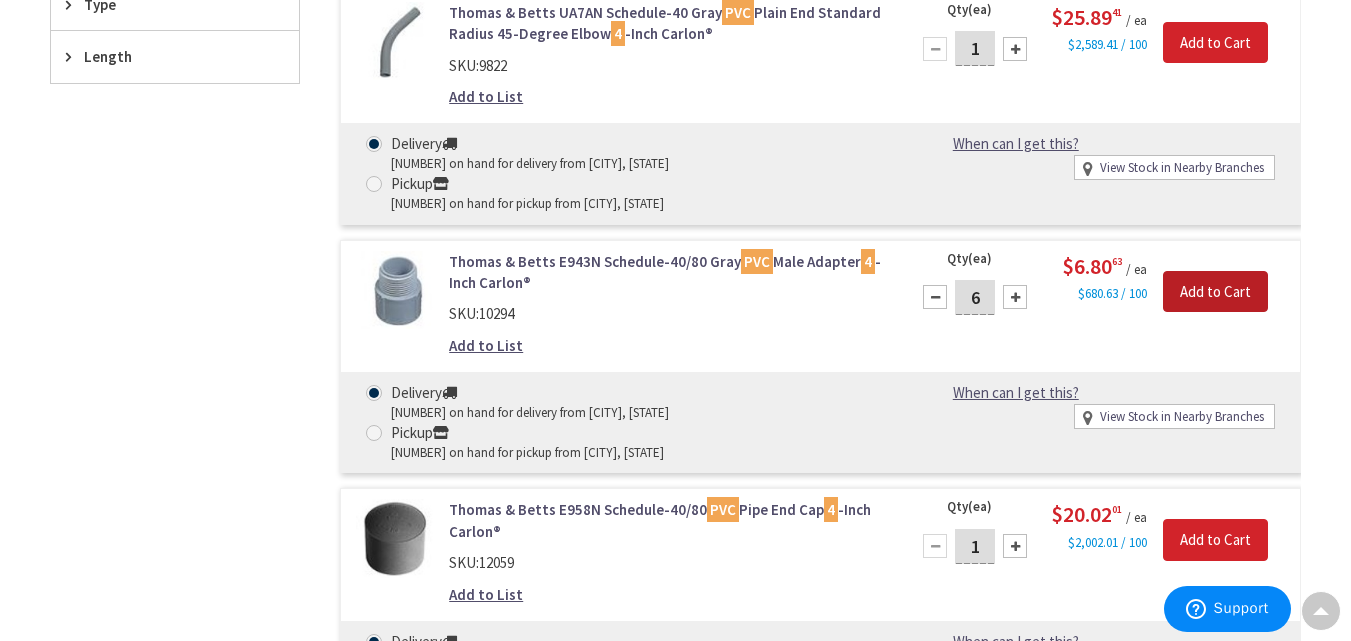 click on "Add to Cart" at bounding box center (1215, 292) 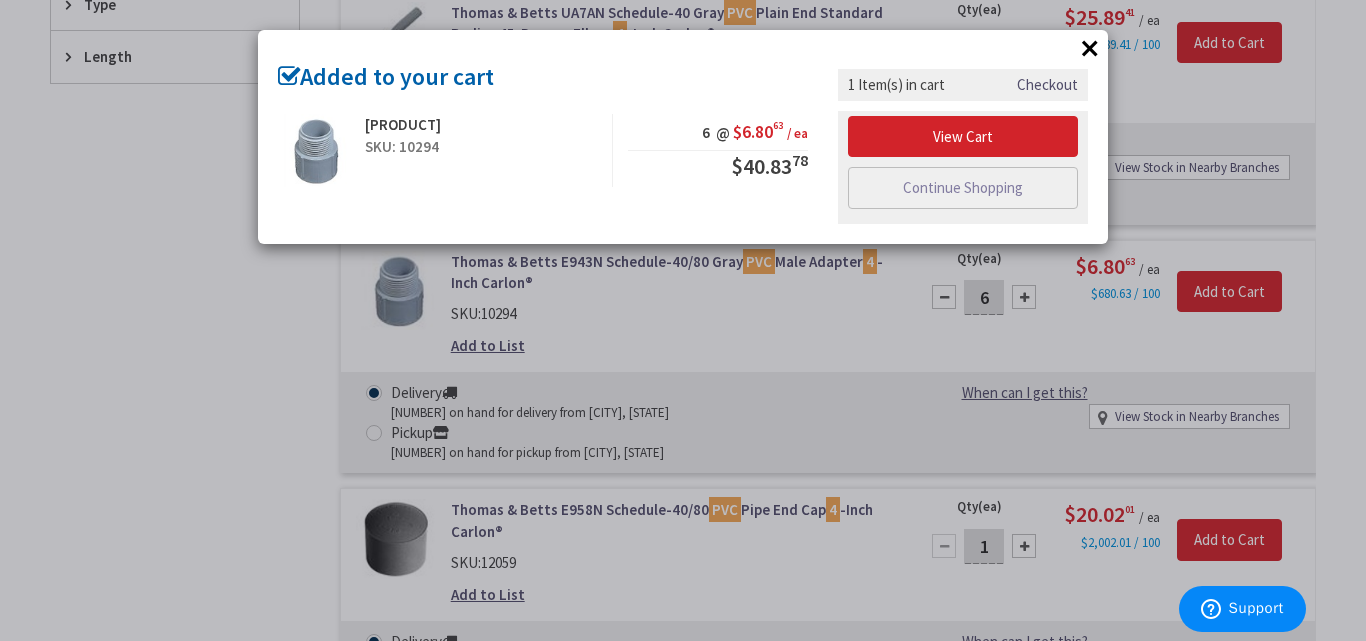 click on "×" at bounding box center [1090, 48] 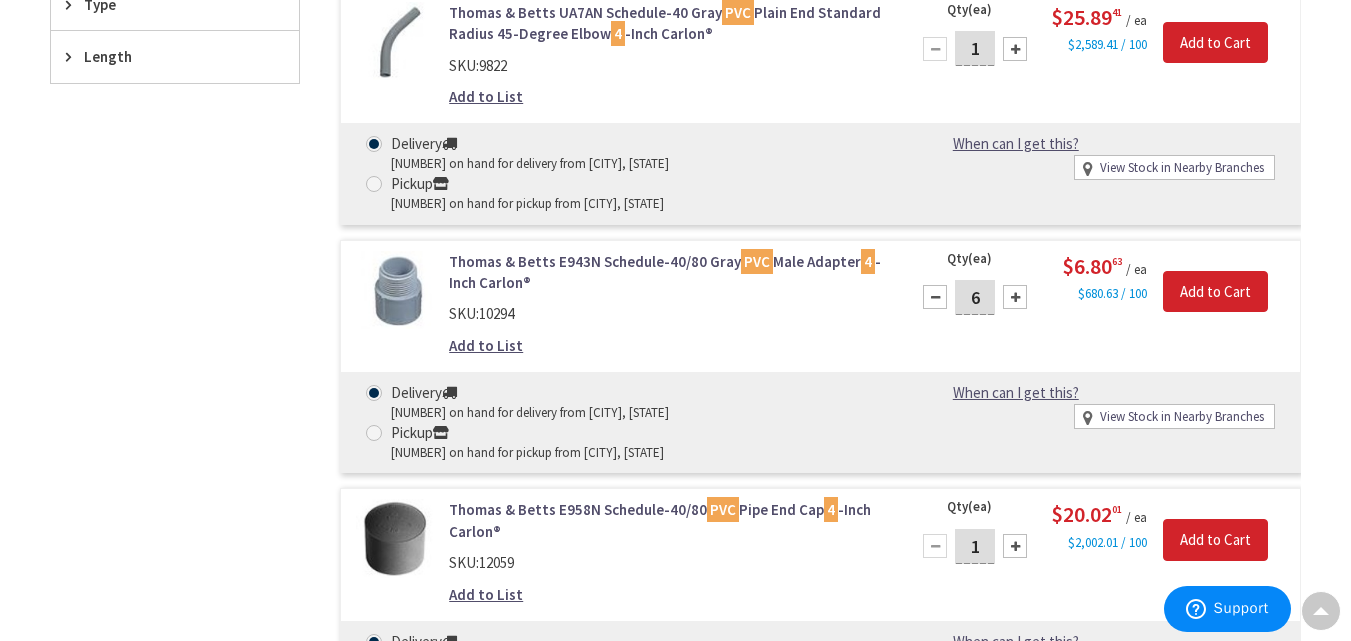 click on "Add to List" at bounding box center [486, 345] 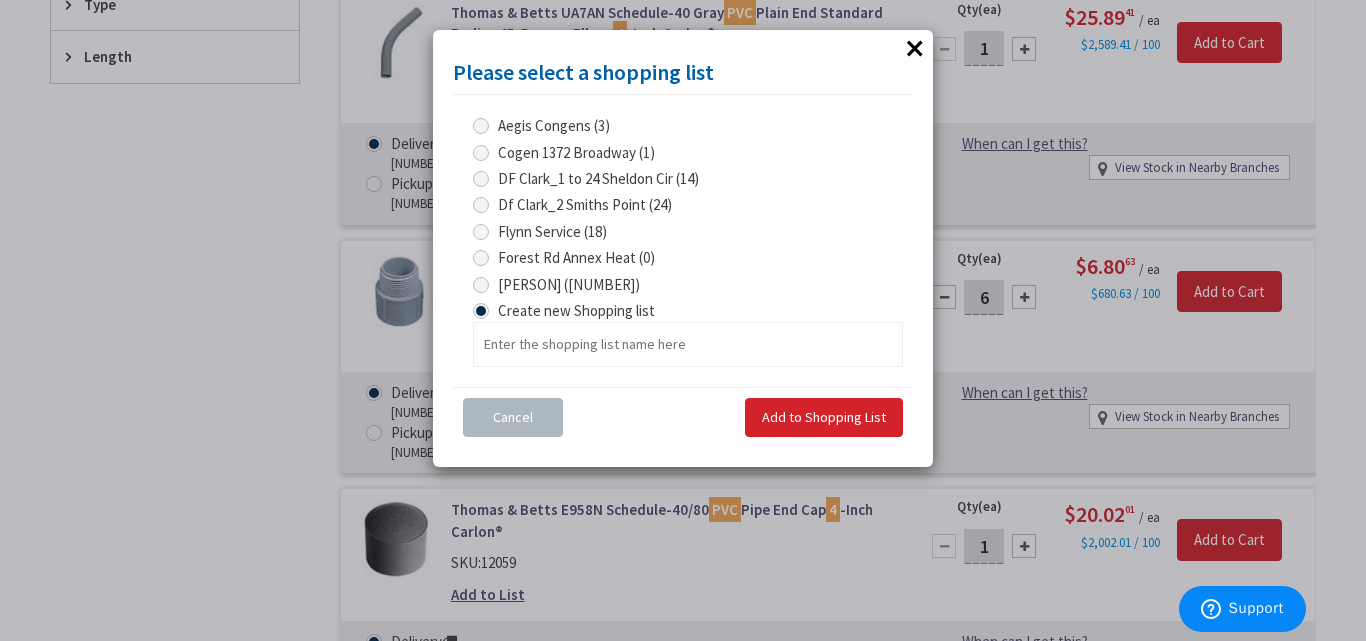 click at bounding box center [481, 285] 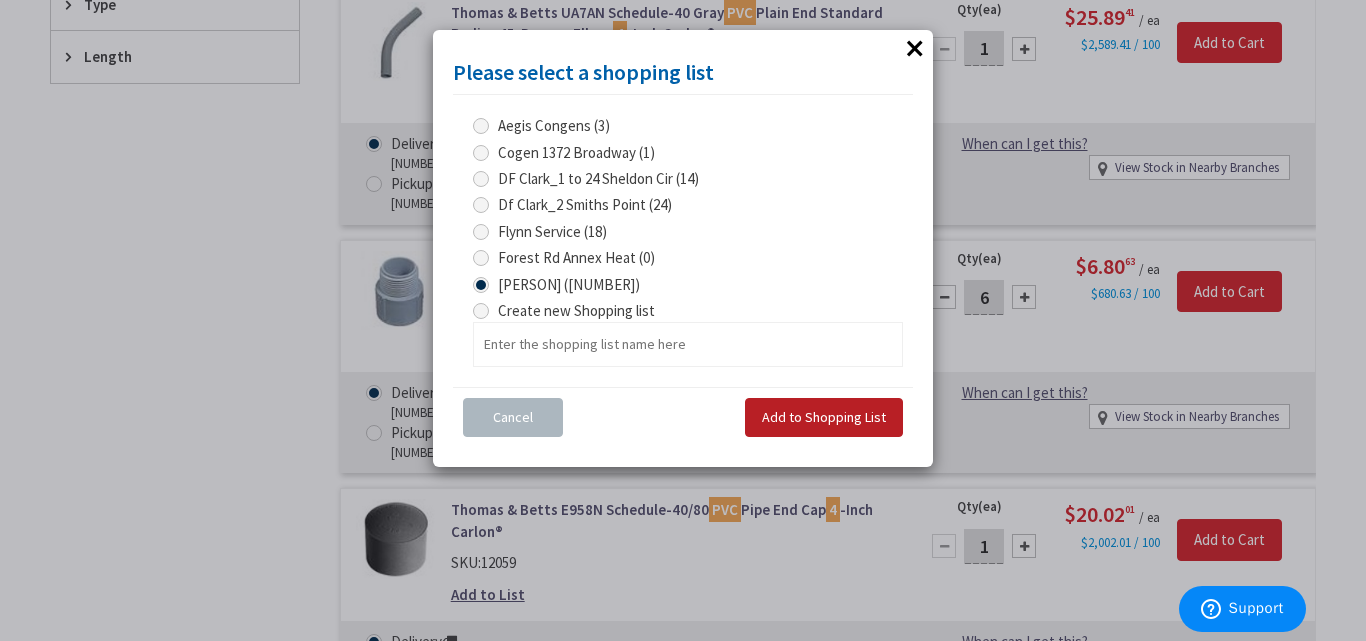 click on "Add to Shopping List" at bounding box center [824, 417] 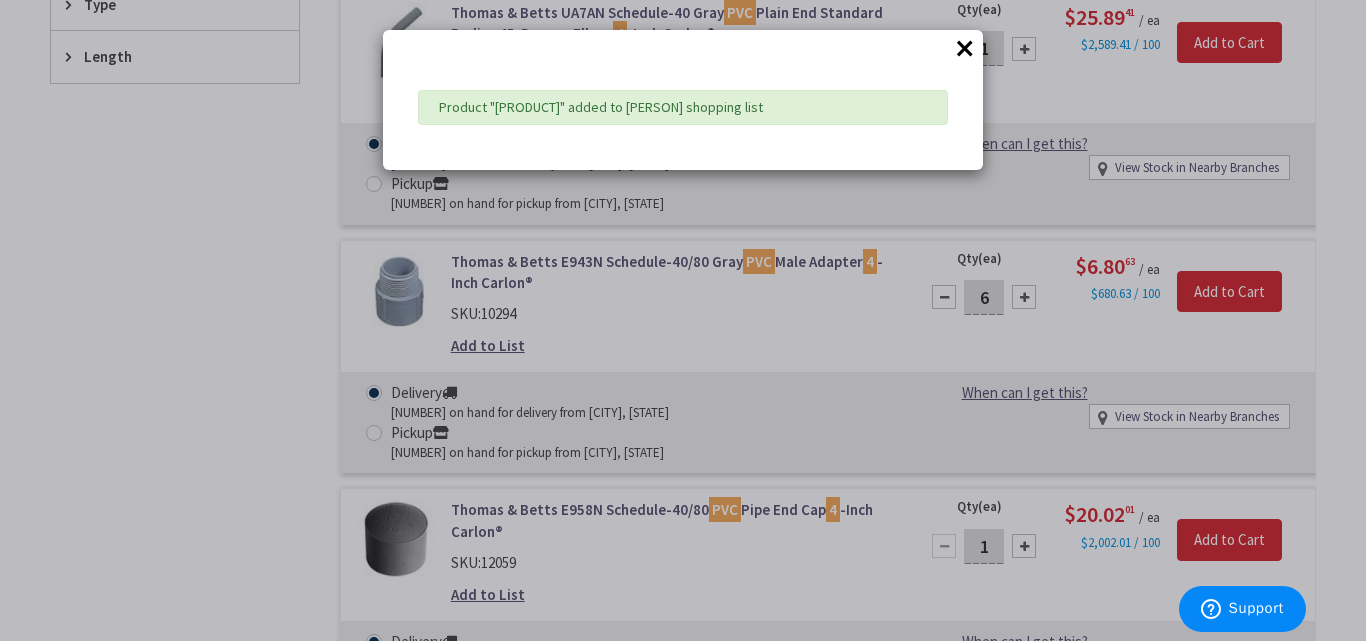 click on "×
Product "Thomas & Betts E943N Schedule-40/80 Gray PVC Male Adapter 4-Inch Carlon®" added to ST Michael Genni shopping list" at bounding box center (683, 320) 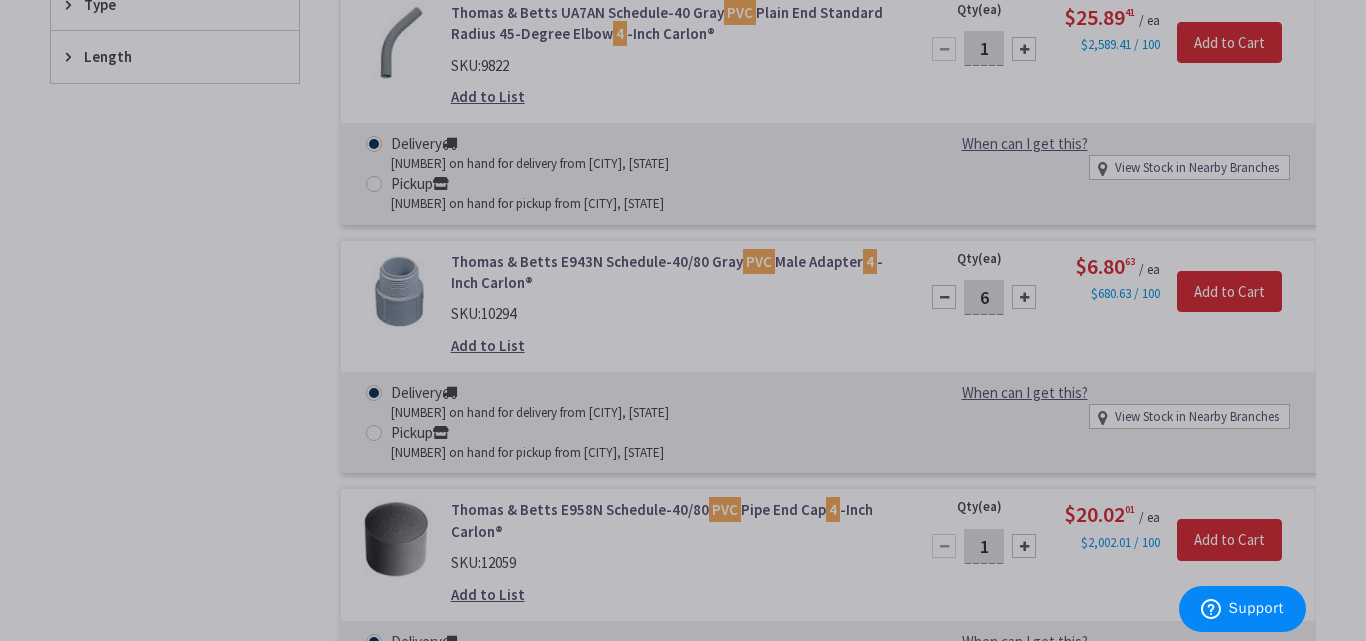 click at bounding box center [683, 320] 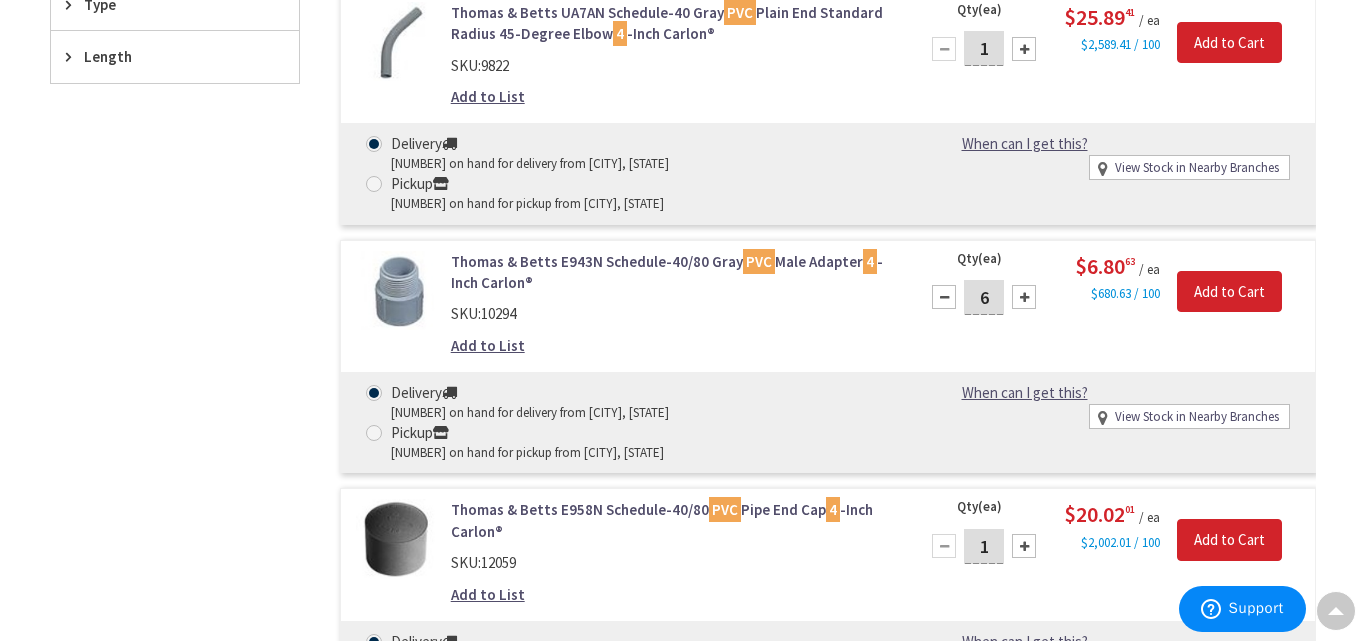 click on "Delivery
408 on hand for delivery from Stoughton, MA
Pickup
32 on hand for pickup from Gloucester, MA
When can I get this?
When can I get this?
Deliver  -  Estimated Delivery on Thursday, August 7 th
Pickup  -  Available for immediate pickup" at bounding box center [828, 422] 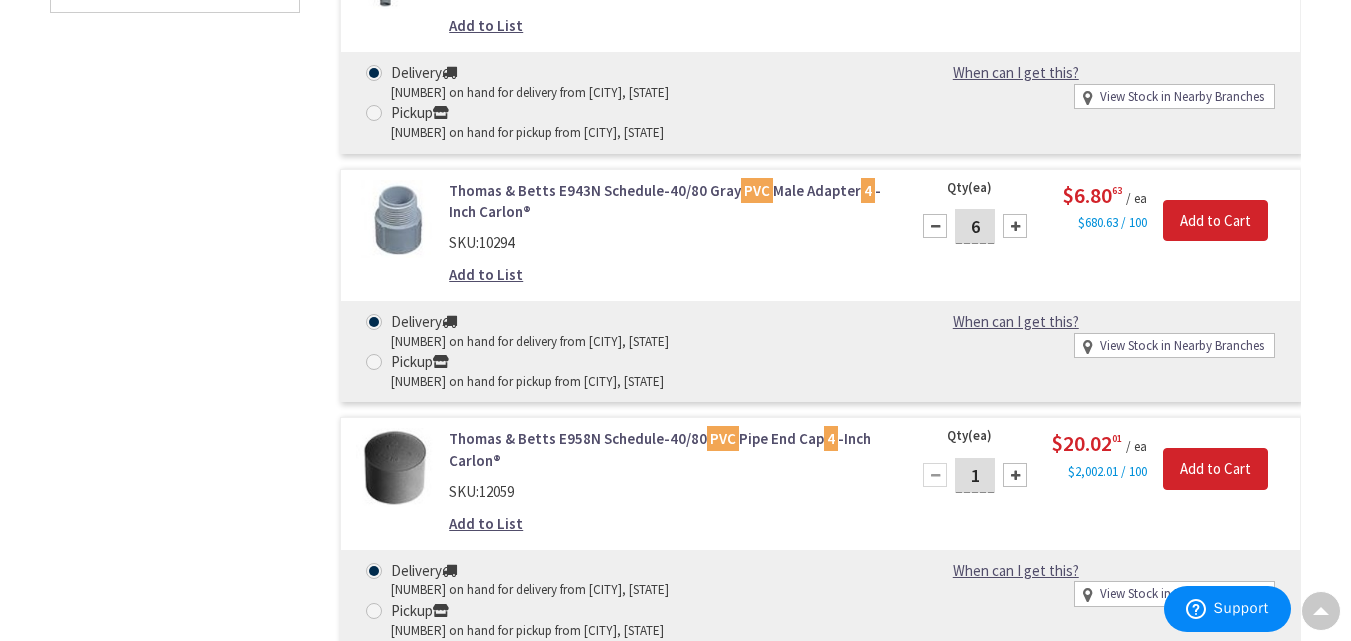 scroll, scrollTop: 1566, scrollLeft: 0, axis: vertical 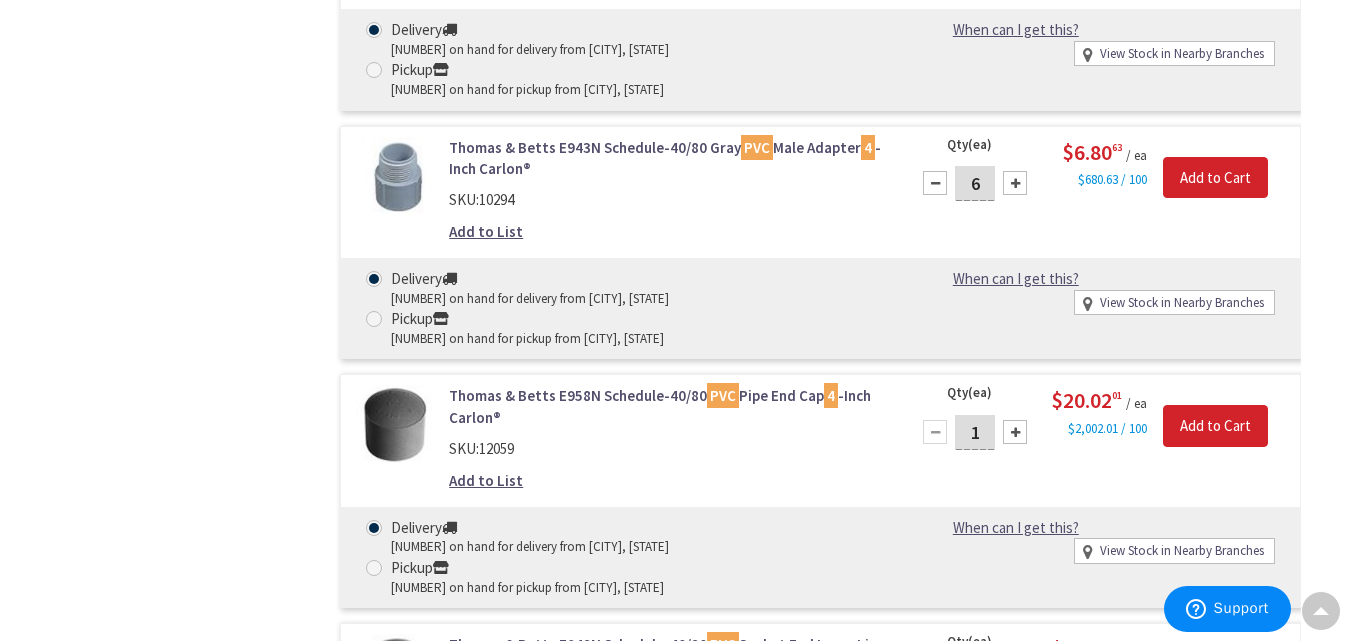 click at bounding box center [1015, 432] 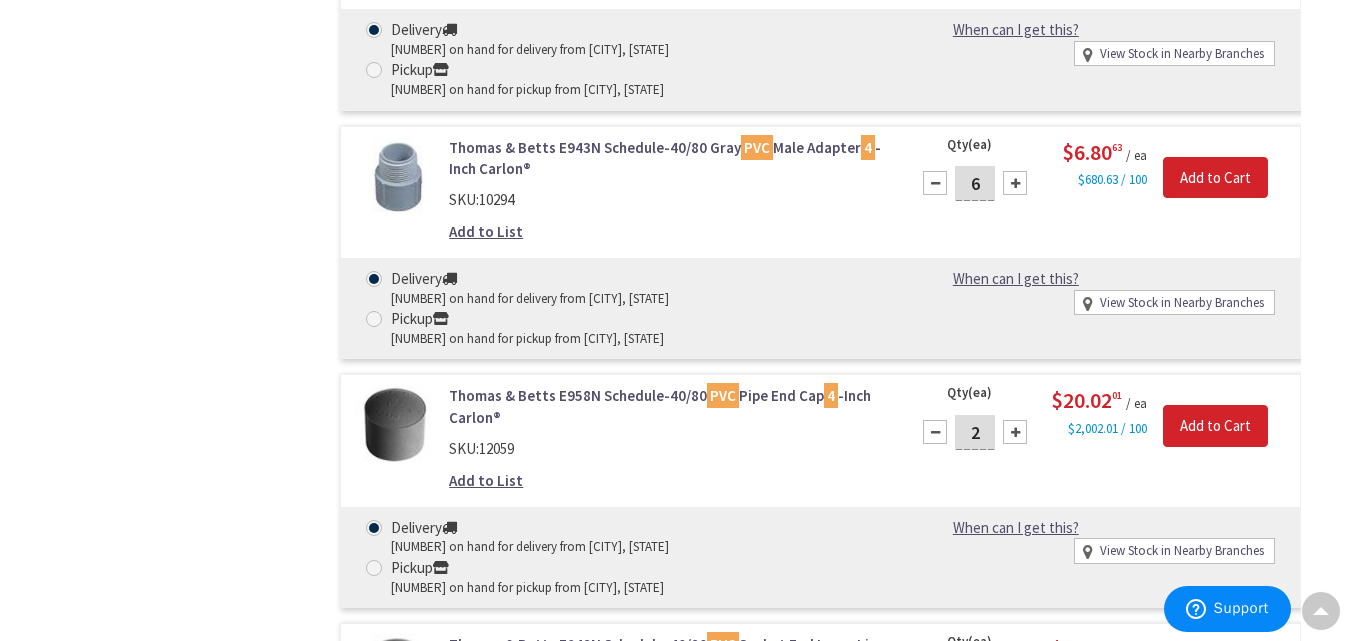 click at bounding box center [1015, 432] 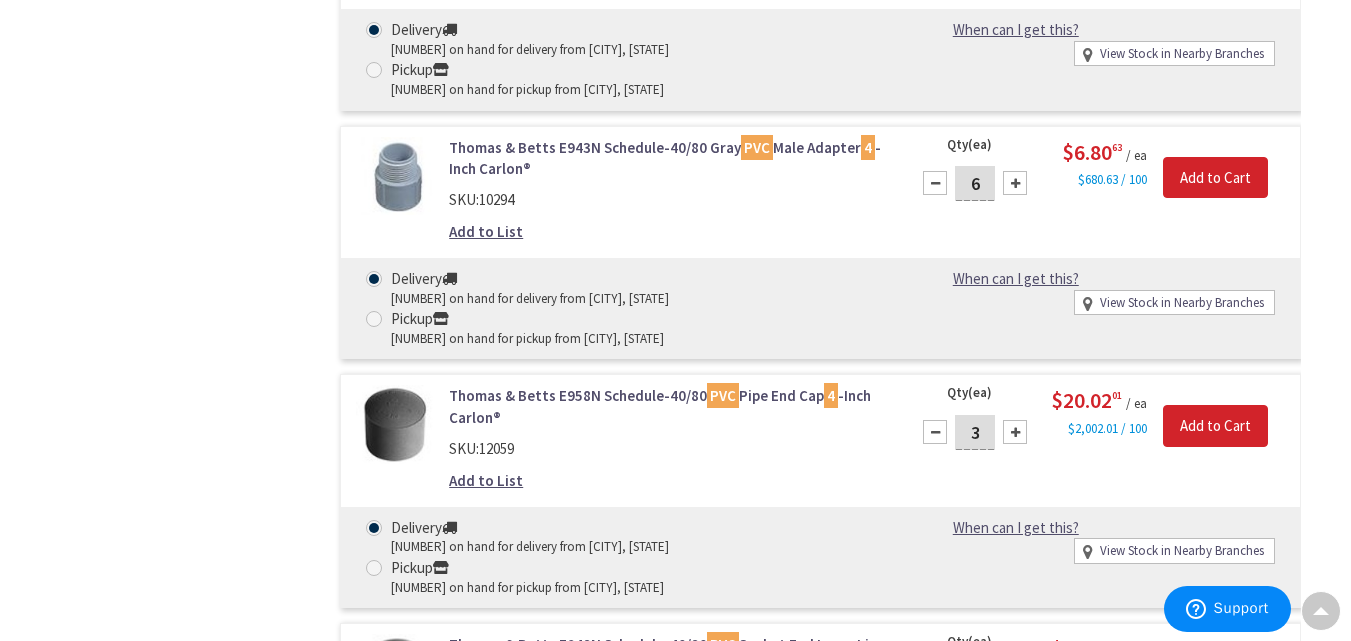 click at bounding box center (1015, 432) 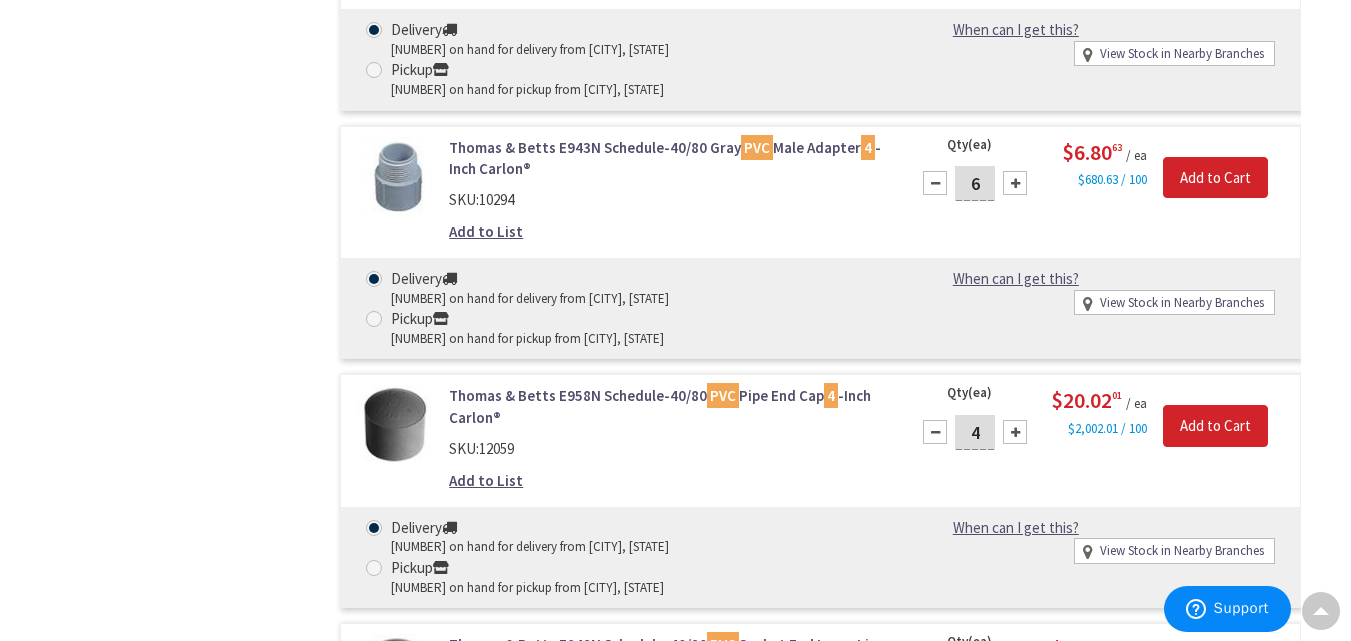 click at bounding box center [935, 432] 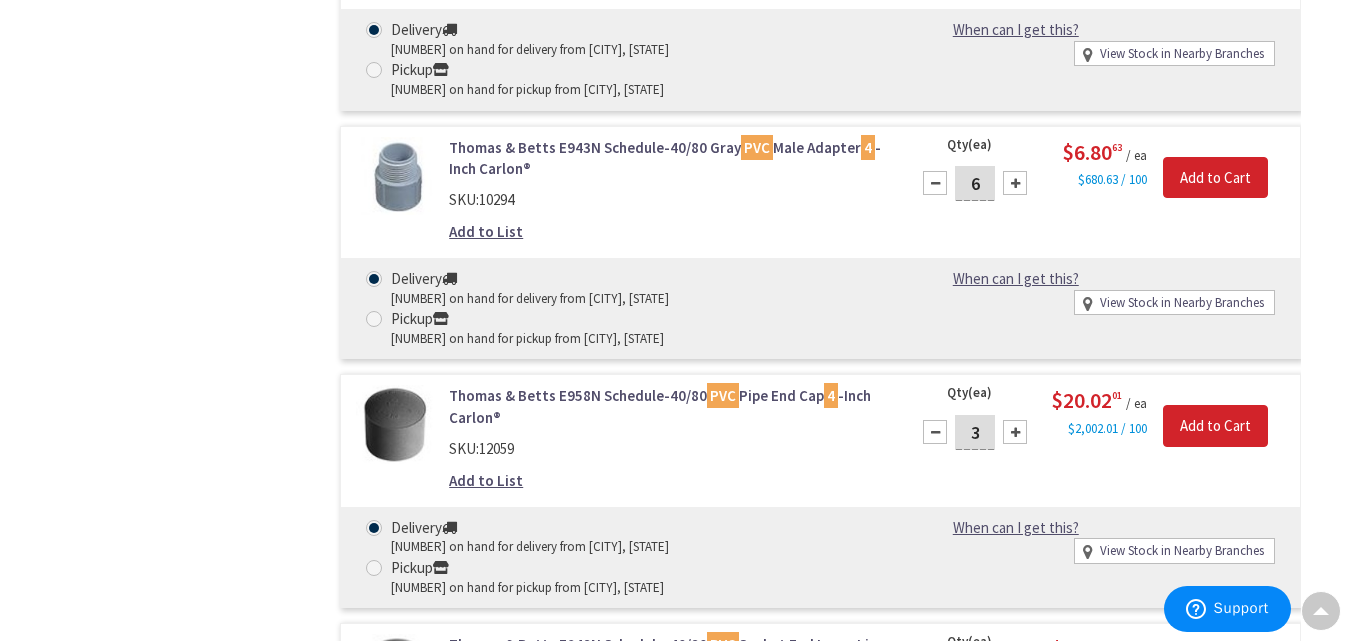 click on "3" at bounding box center (975, 432) 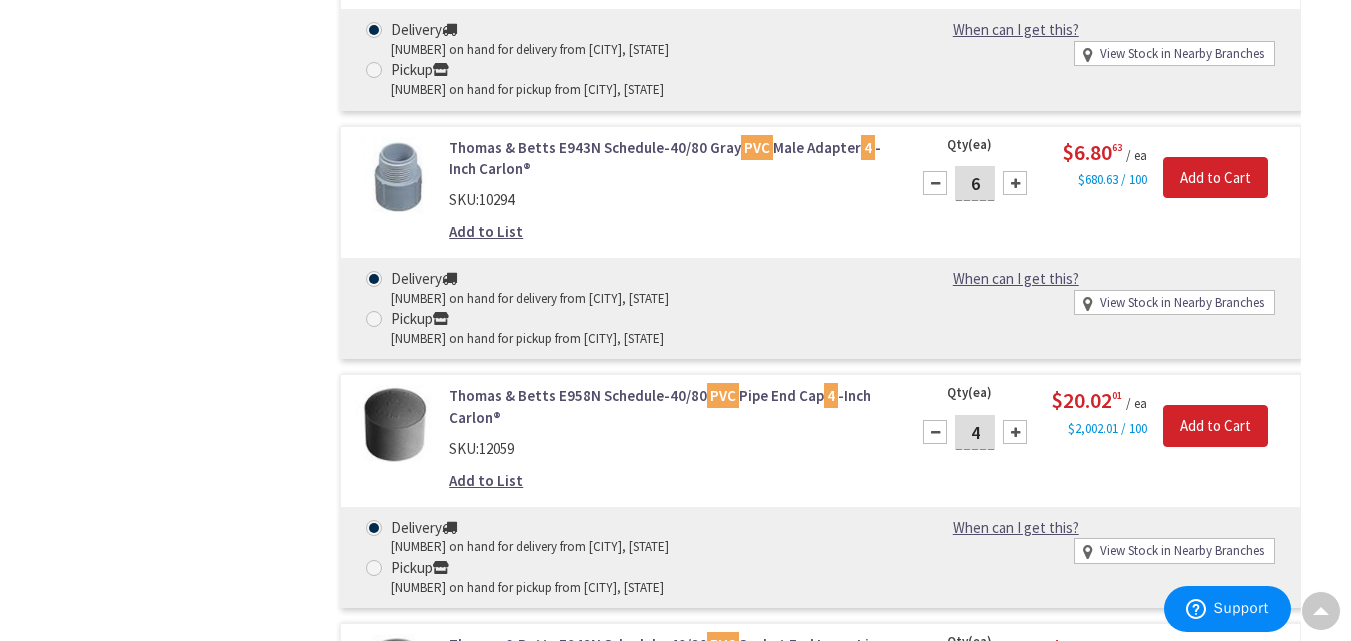 click at bounding box center (1015, 432) 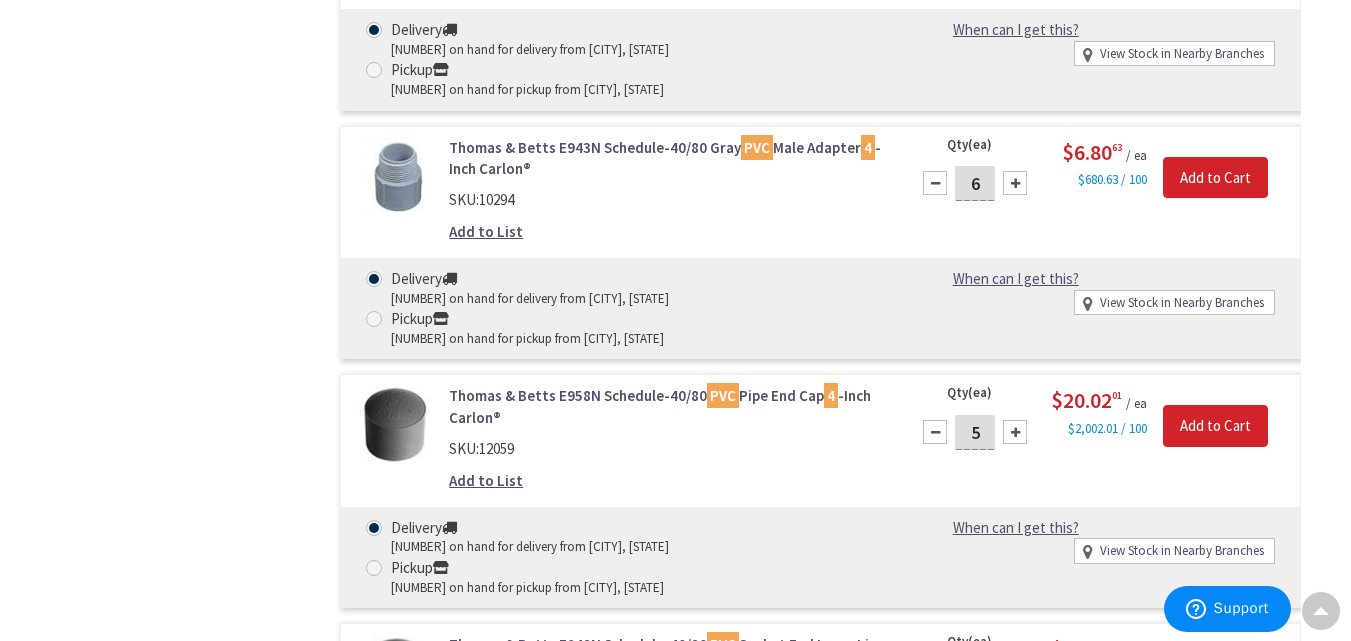 click at bounding box center (1015, 432) 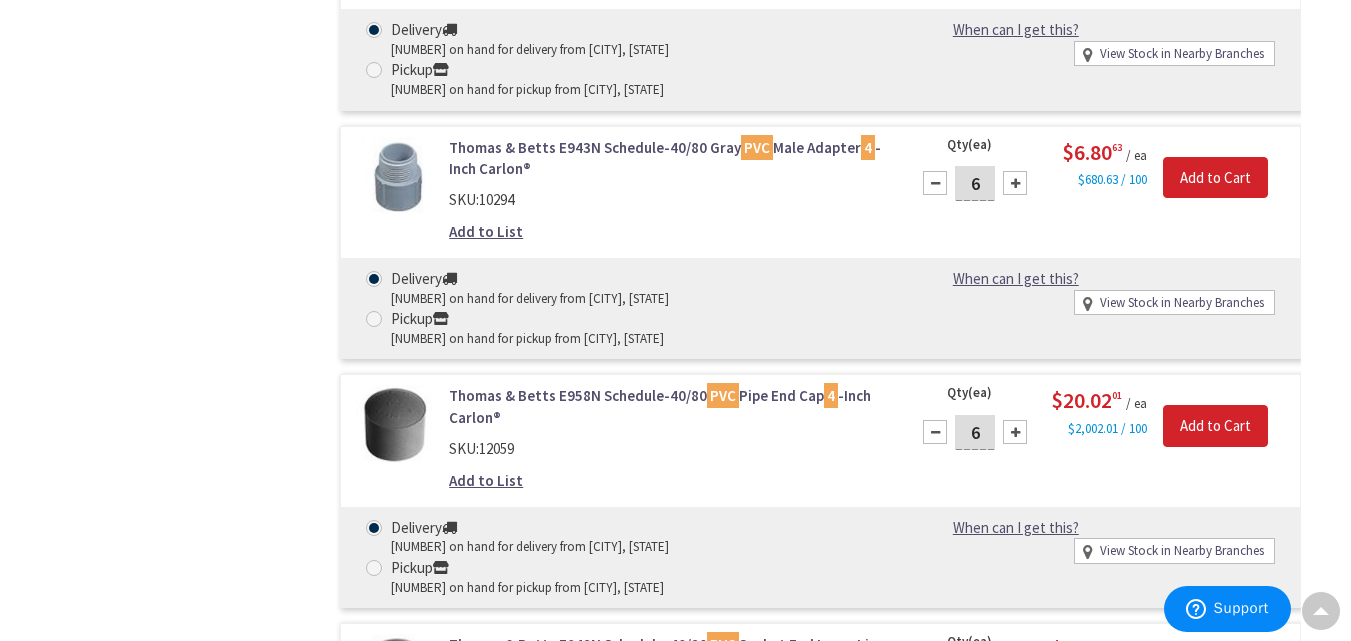 click at bounding box center [935, 432] 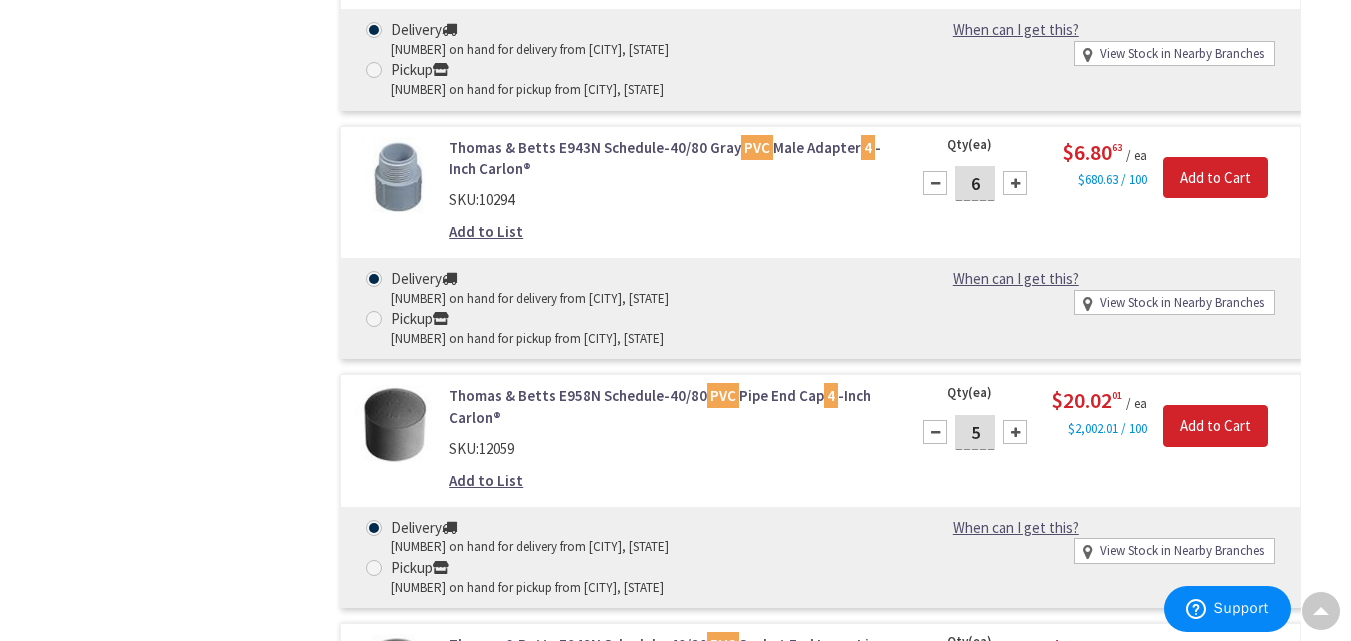 click on "Qty  (ea)
5
Please select a quantity" at bounding box center (976, 426) 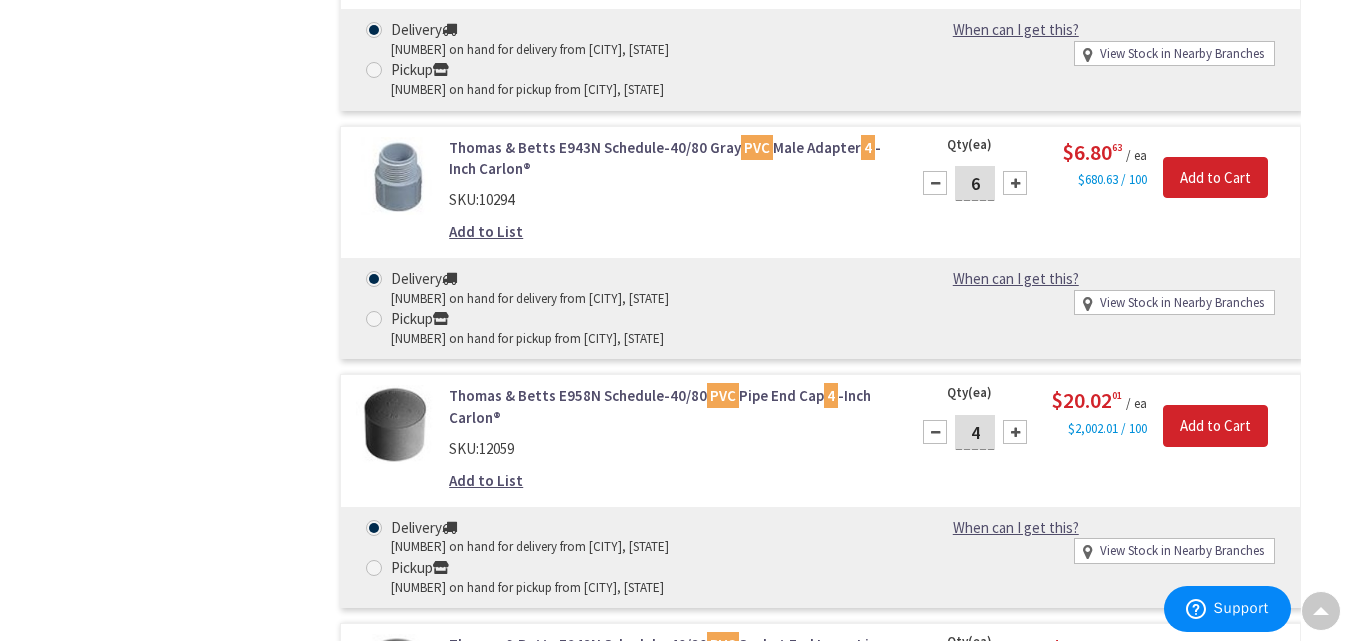 click at bounding box center [935, 432] 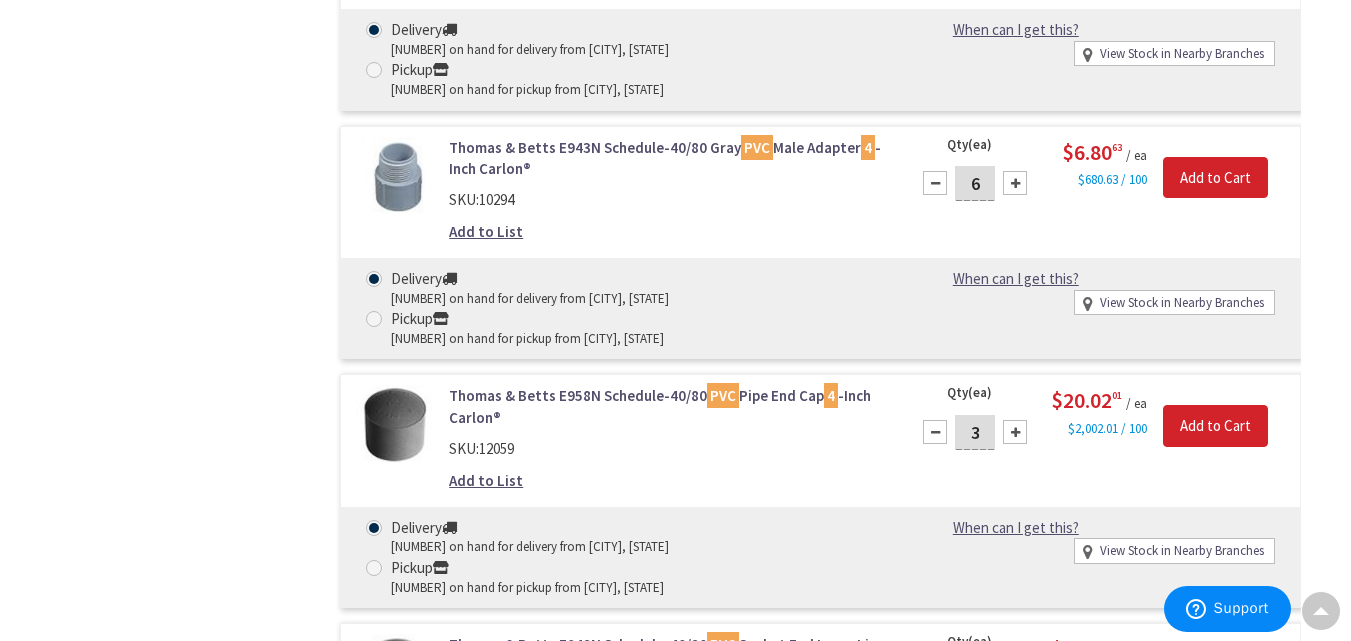 click on "3" at bounding box center (975, 432) 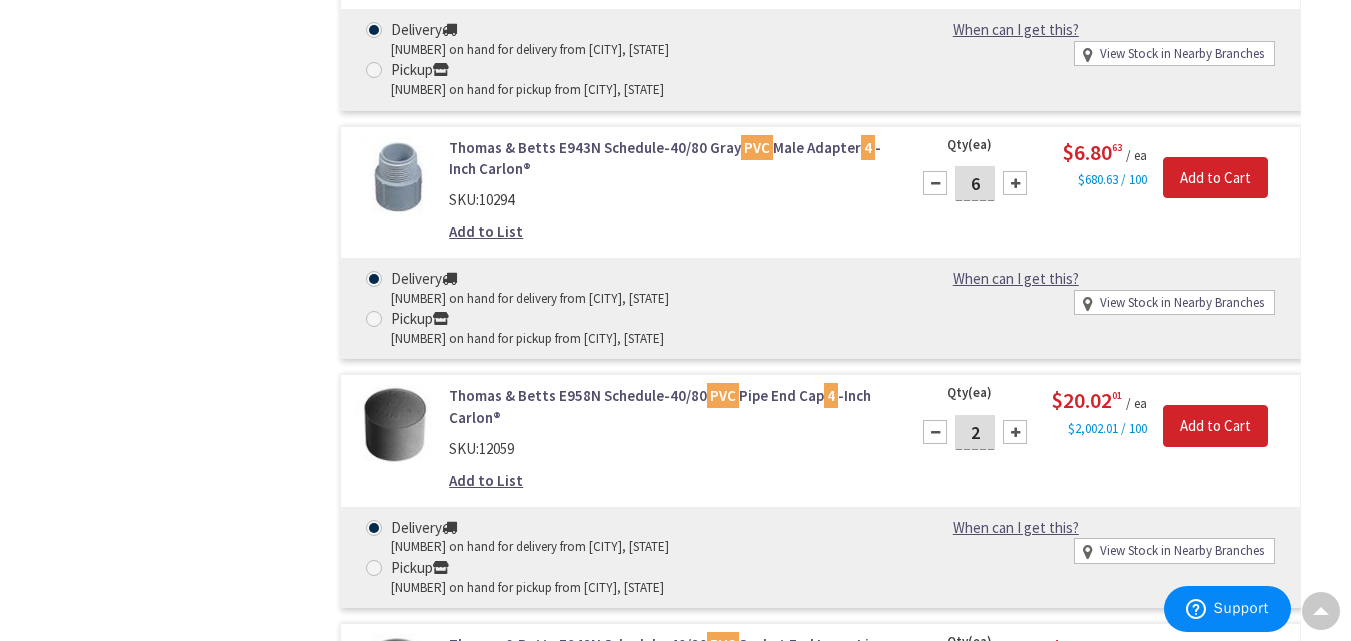 click on "2" at bounding box center [975, 432] 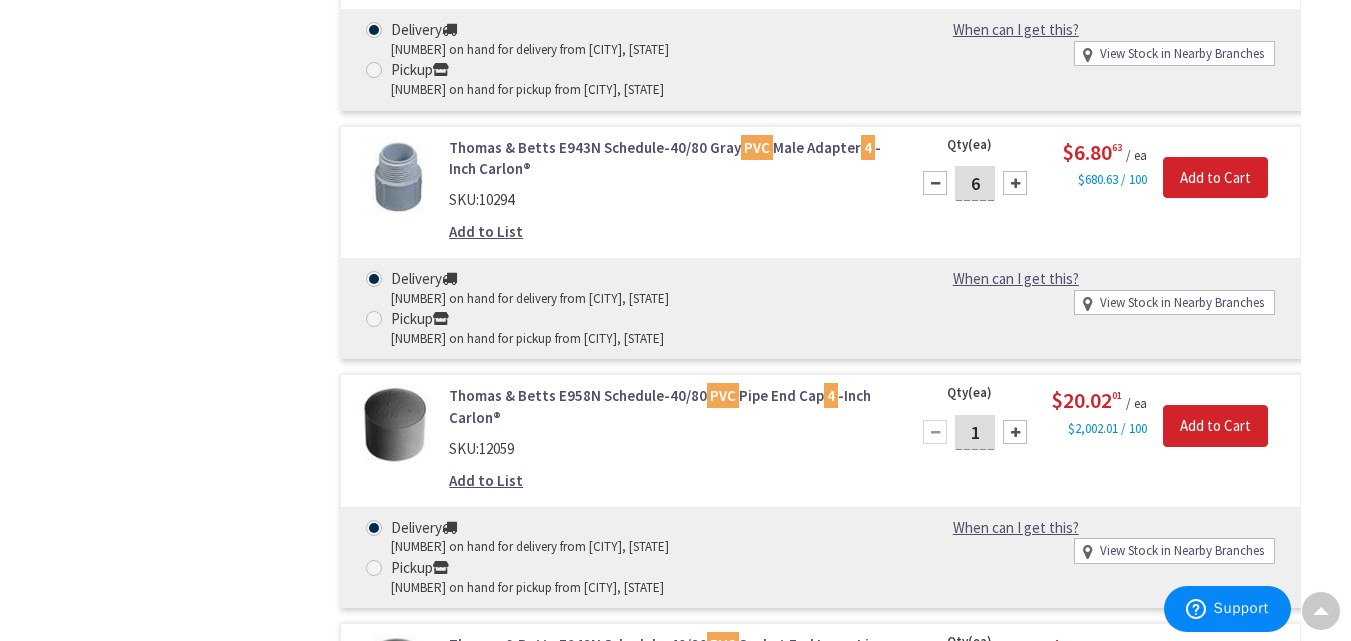 click on "1" at bounding box center (975, 432) 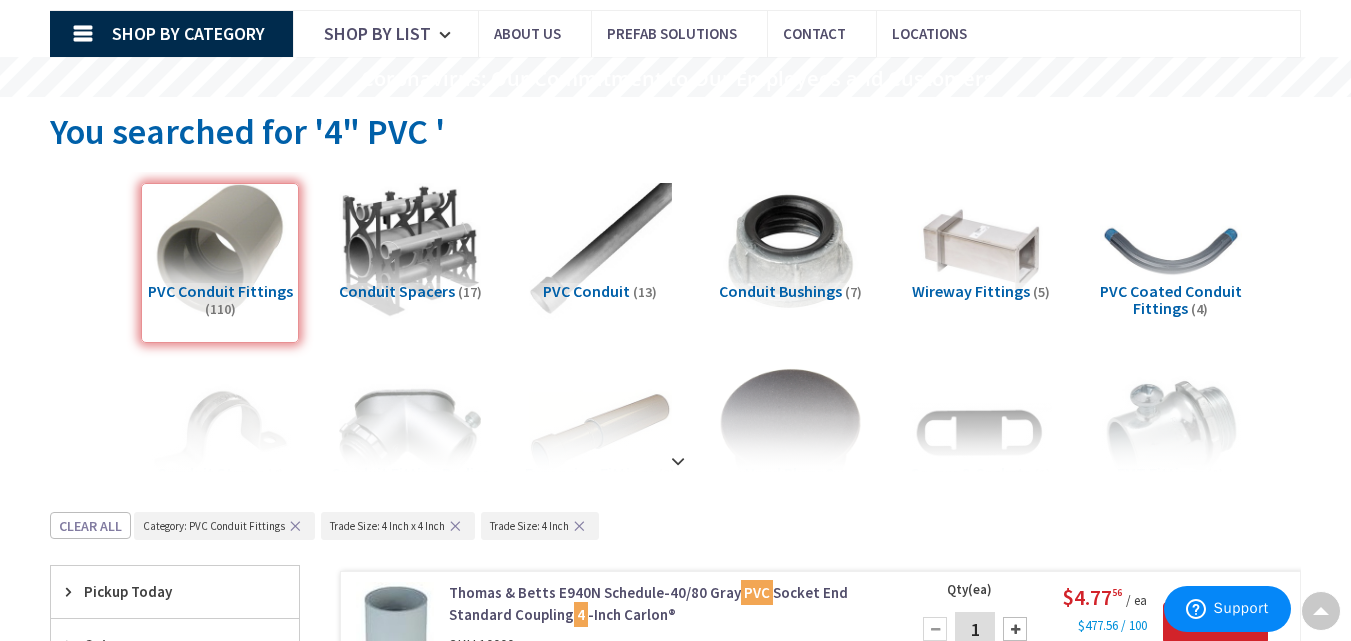 scroll, scrollTop: 0, scrollLeft: 0, axis: both 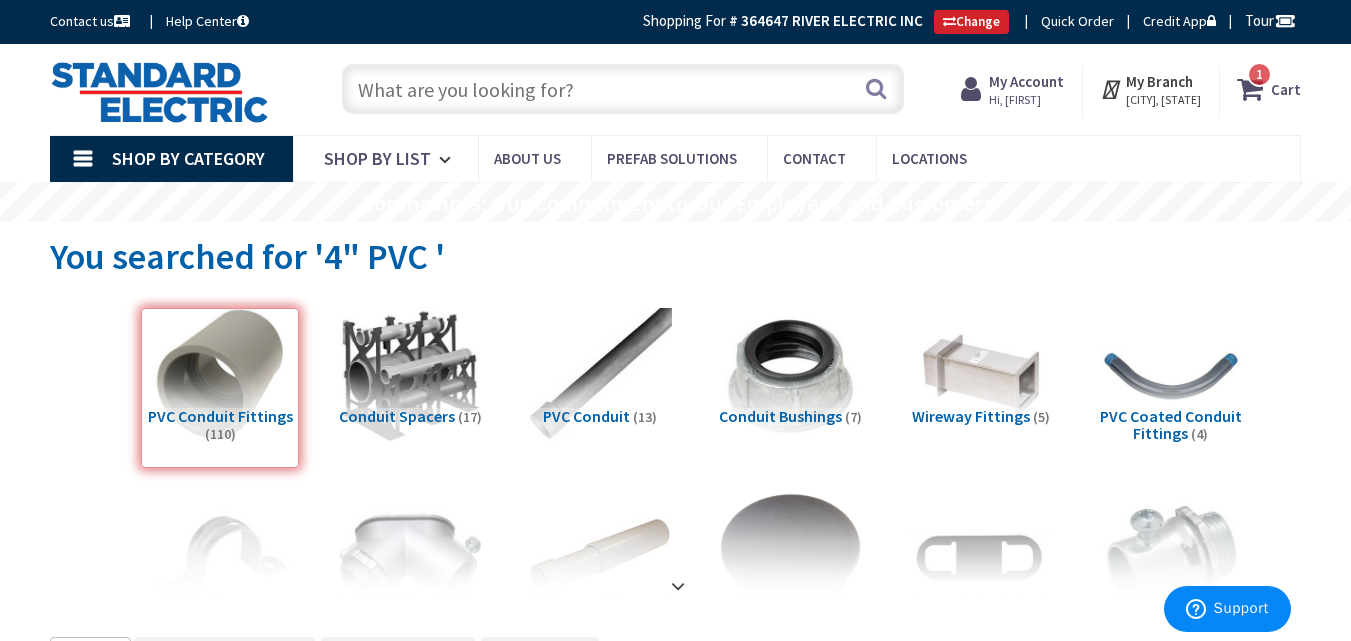click at bounding box center [623, 89] 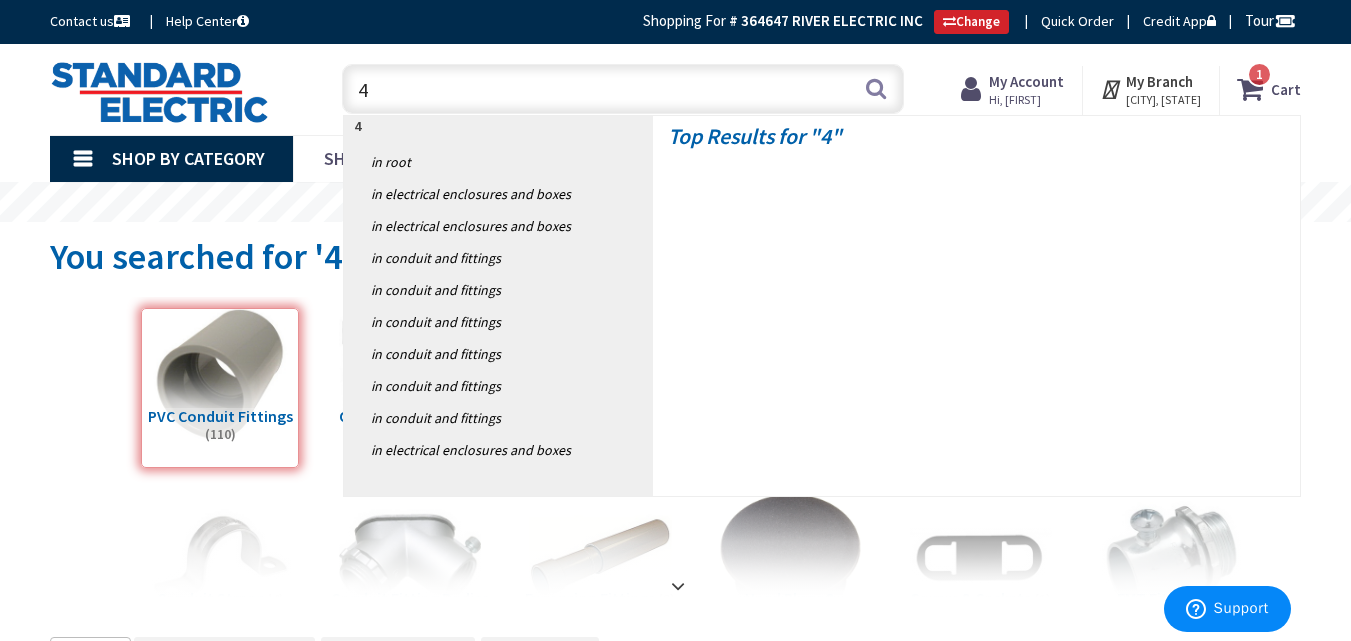 type on "4'" 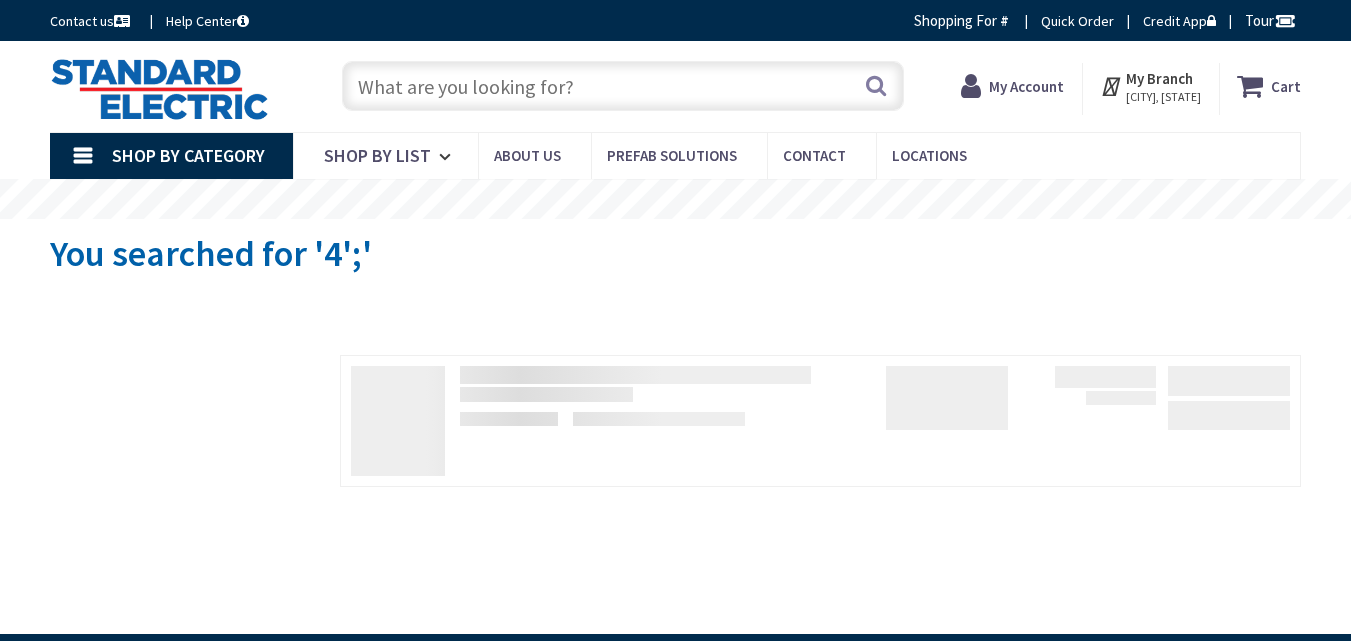 scroll, scrollTop: 0, scrollLeft: 0, axis: both 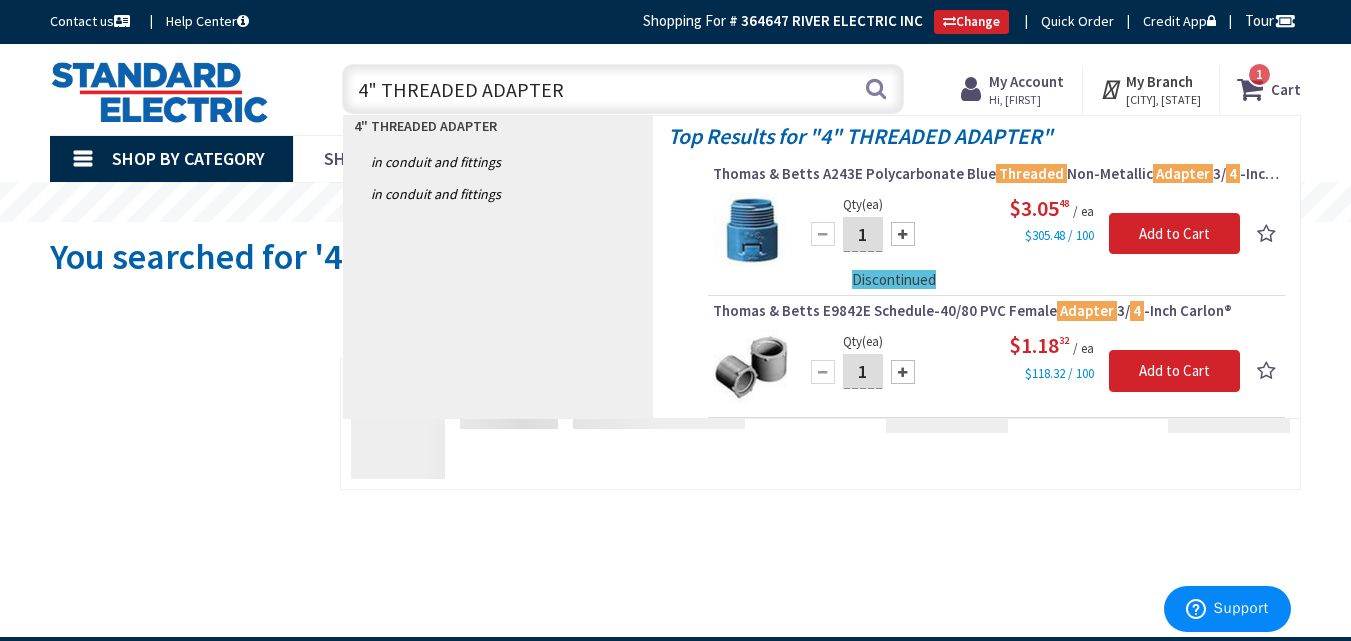type on "4" THREADED ADAPTER" 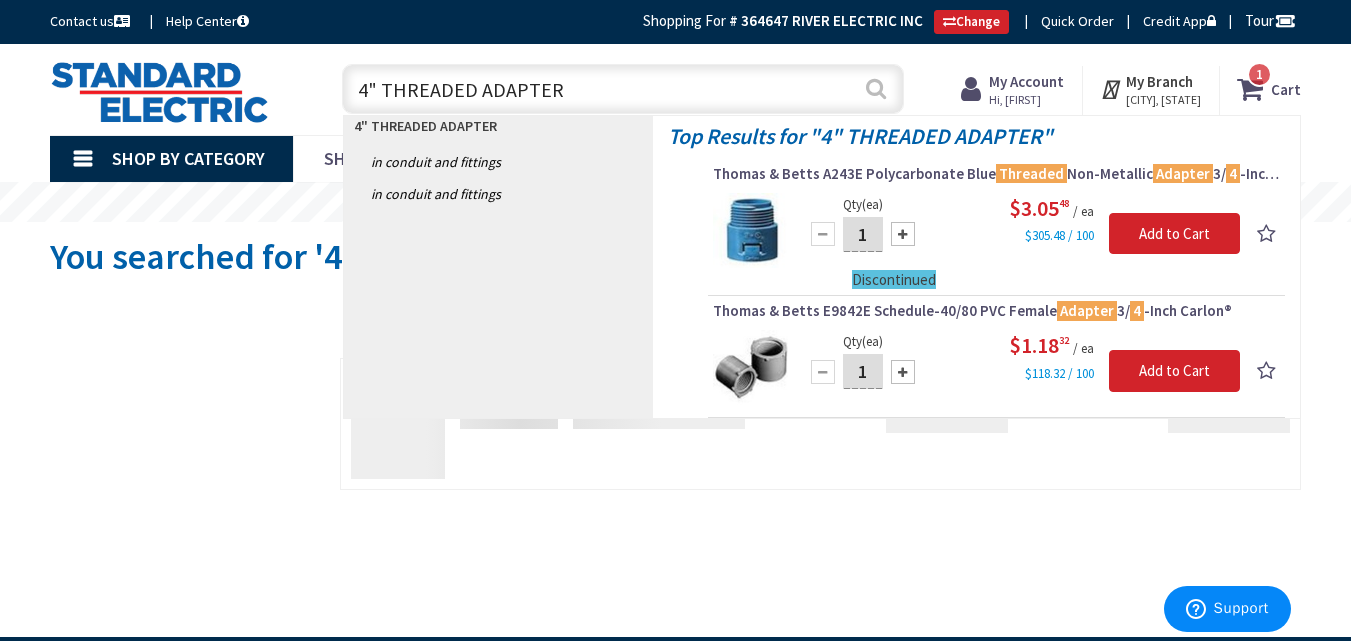 click on "Search" at bounding box center [876, 88] 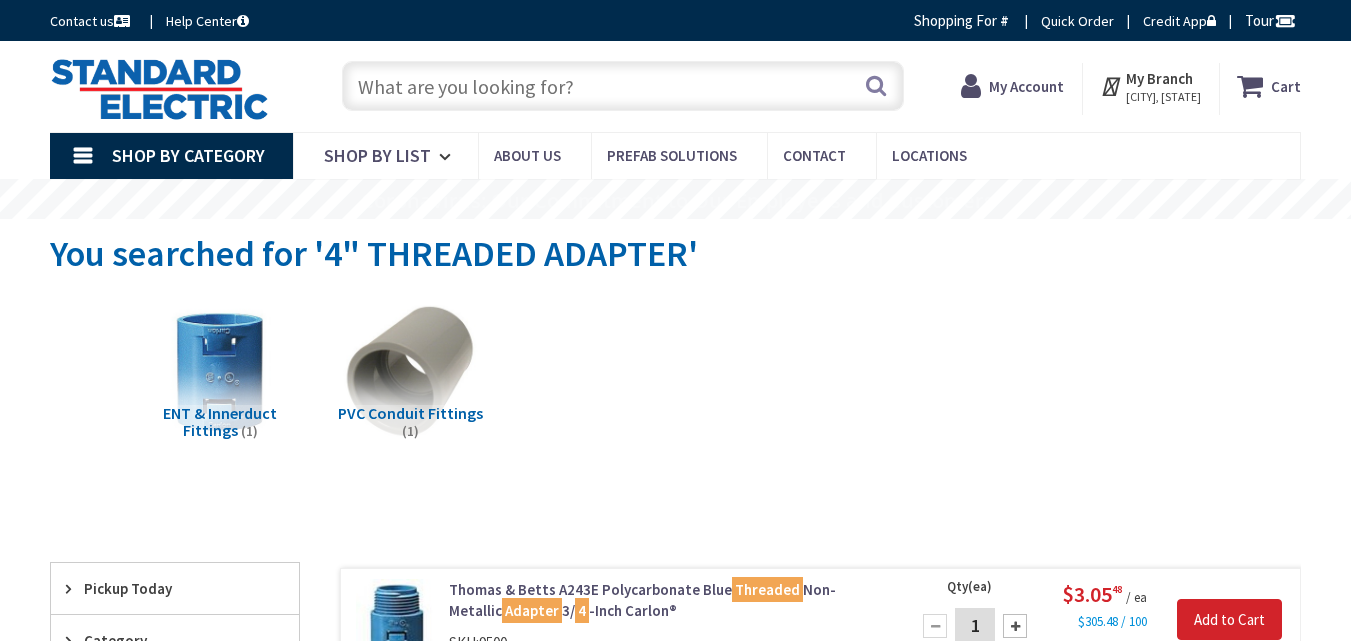 scroll, scrollTop: 0, scrollLeft: 0, axis: both 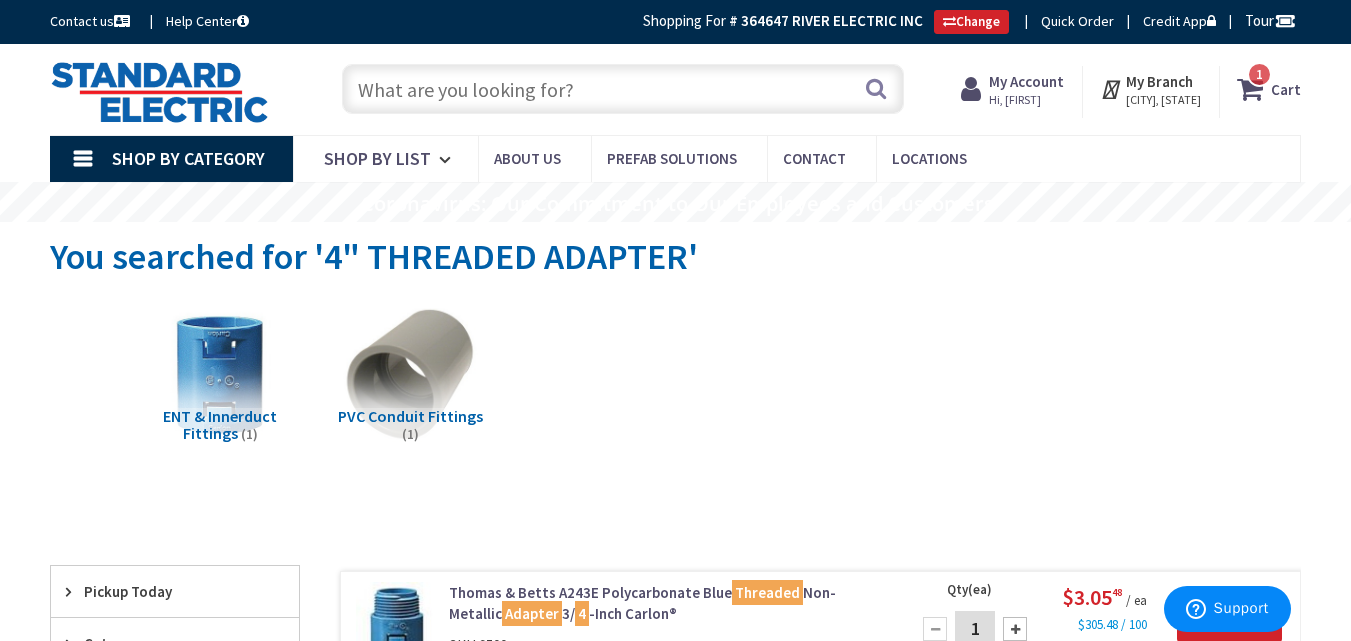 click on "Shop By Category" at bounding box center (188, 158) 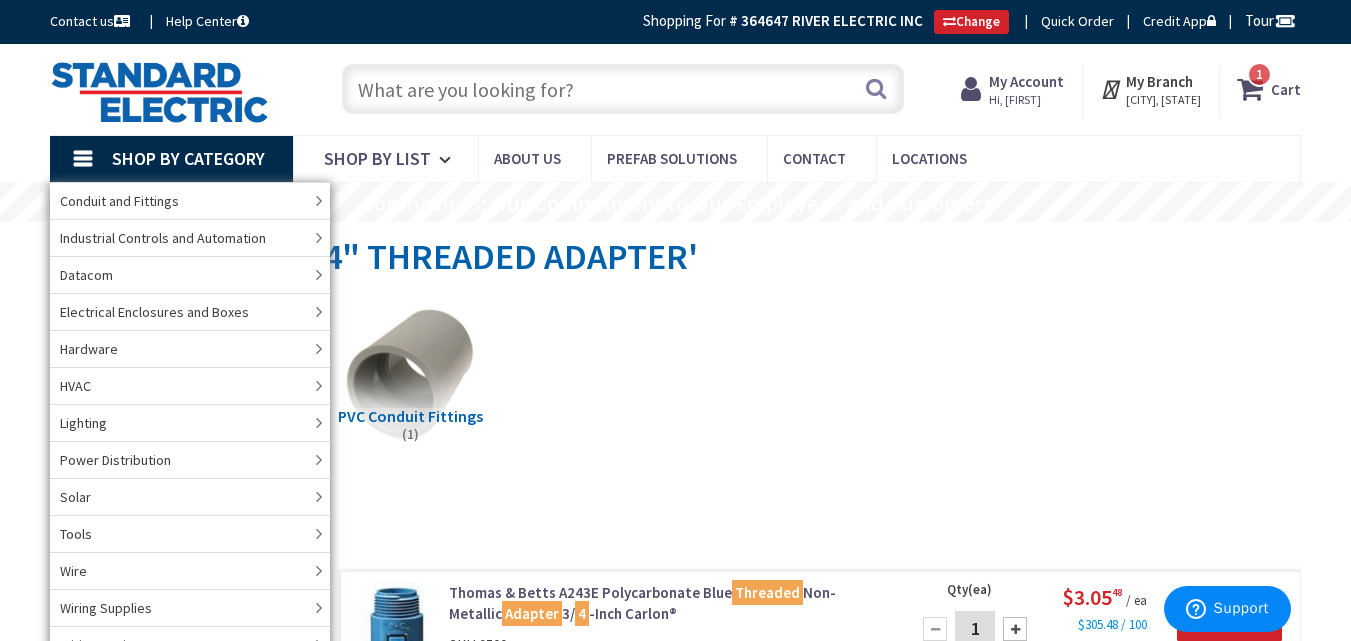 click on "Conduit and Fittings" at bounding box center (119, 201) 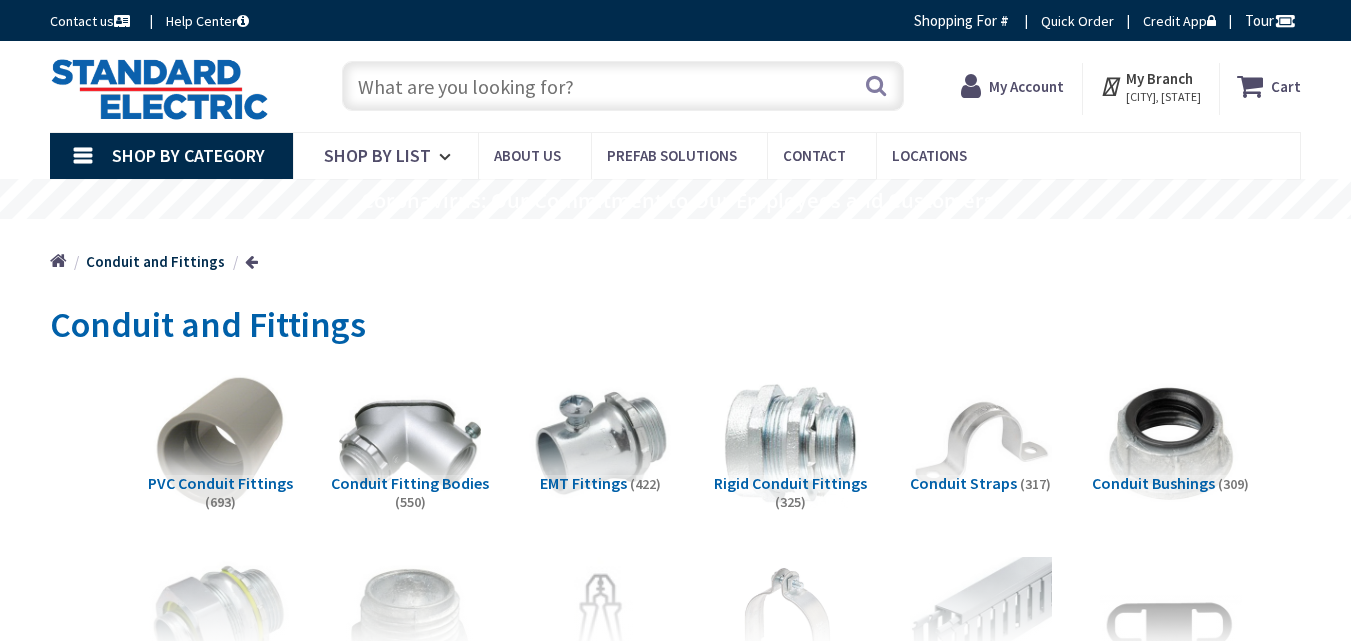 scroll, scrollTop: 51, scrollLeft: 0, axis: vertical 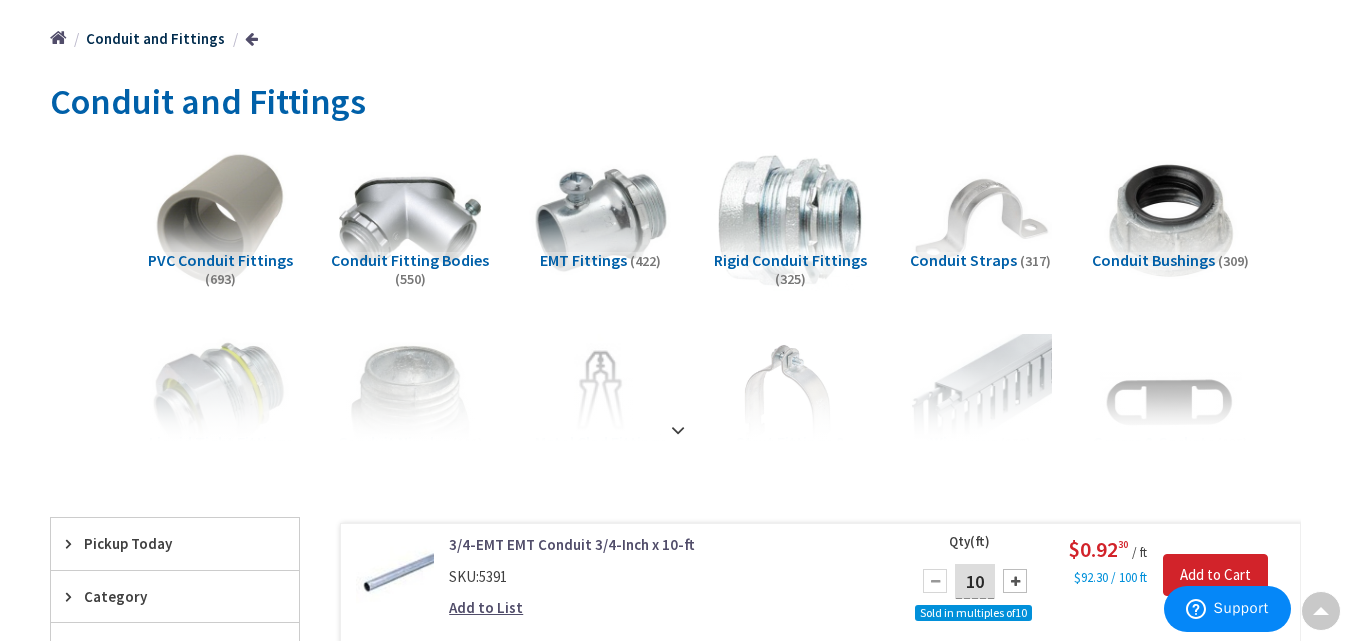 click at bounding box center [790, 221] 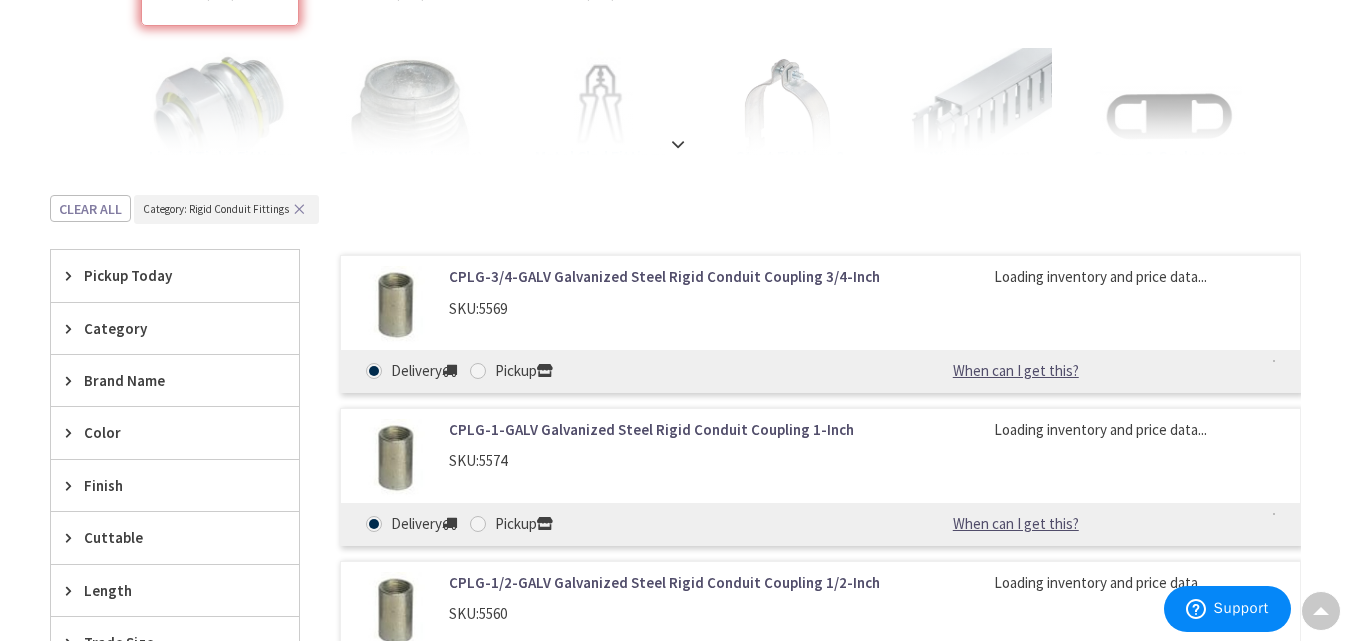 scroll, scrollTop: 707, scrollLeft: 0, axis: vertical 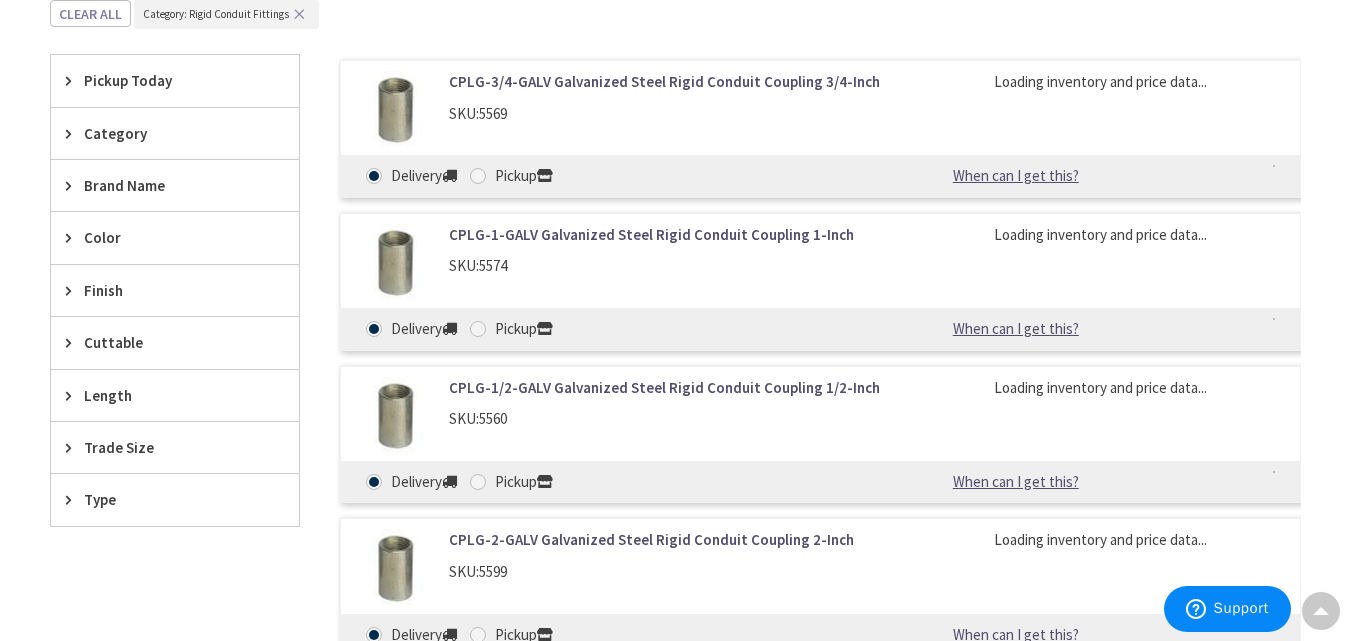 click on "Trade Size" at bounding box center (165, 447) 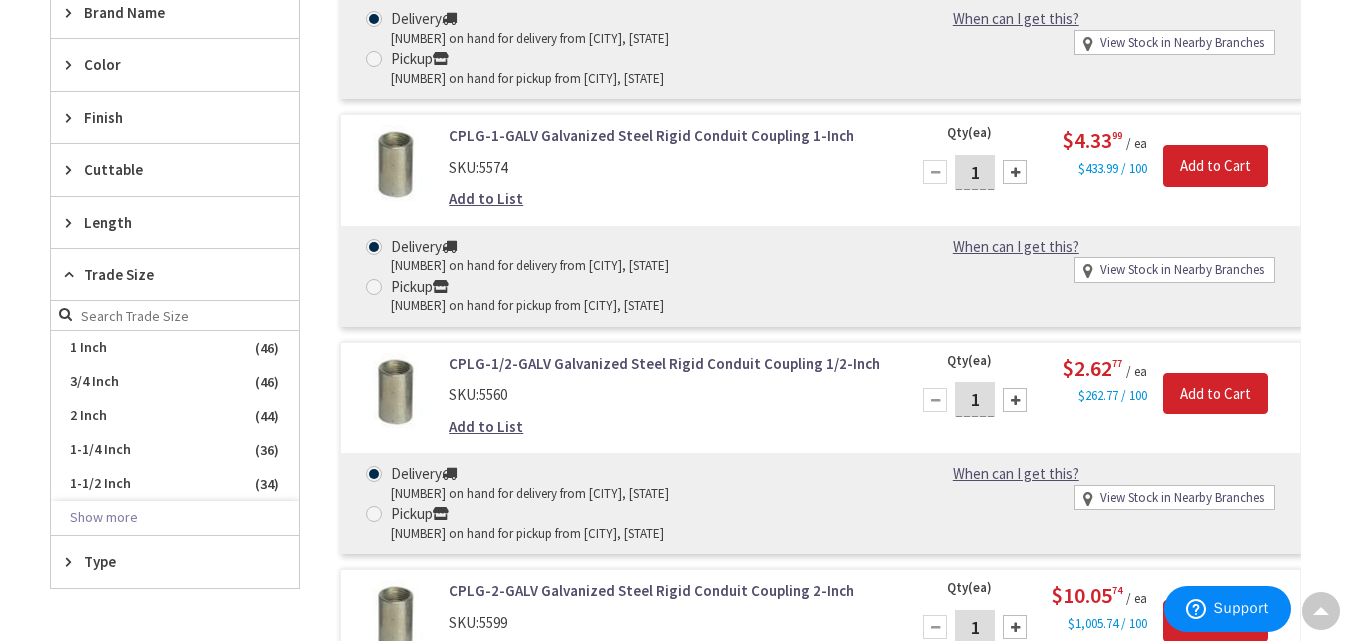 scroll, scrollTop: 881, scrollLeft: 0, axis: vertical 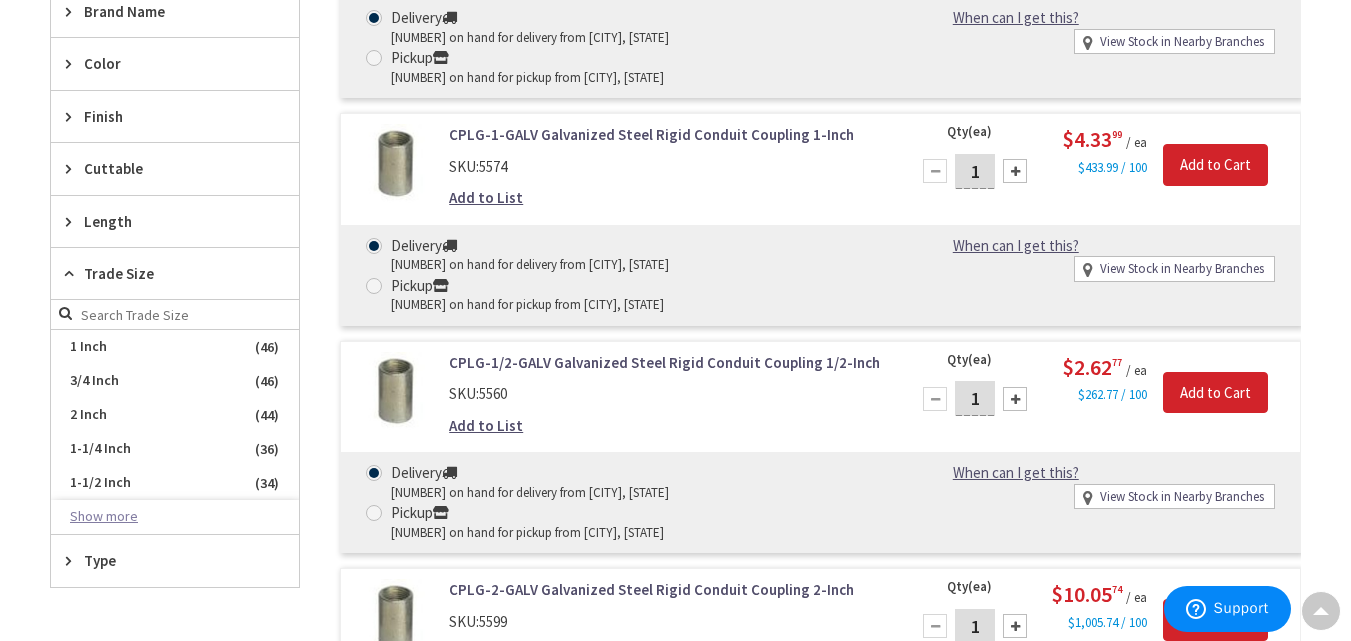 click on "Show more" at bounding box center [175, 517] 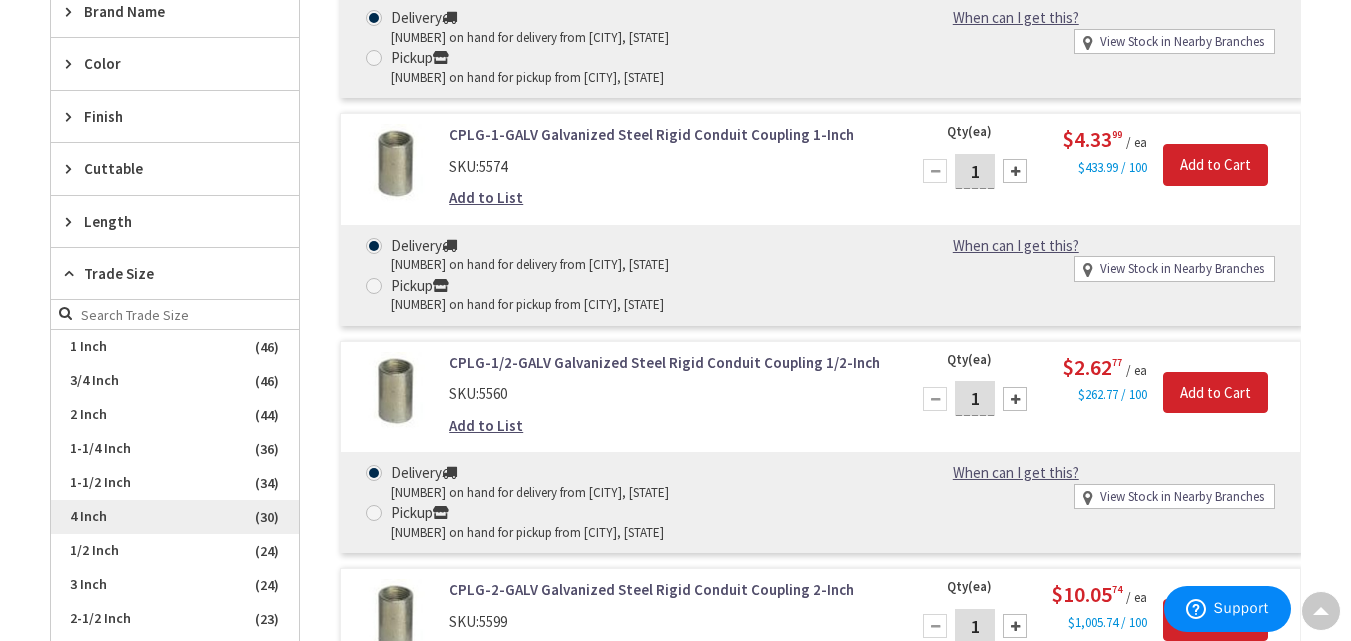 click on "4 Inch" at bounding box center [175, 517] 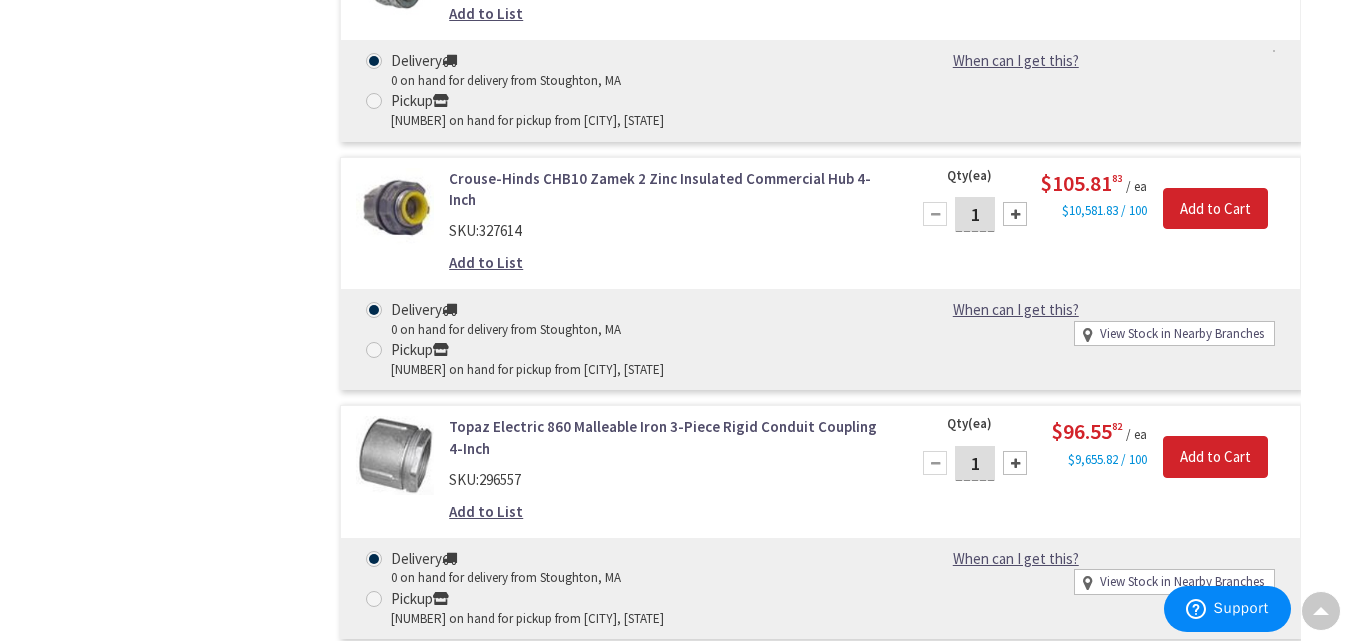scroll, scrollTop: 5831, scrollLeft: 0, axis: vertical 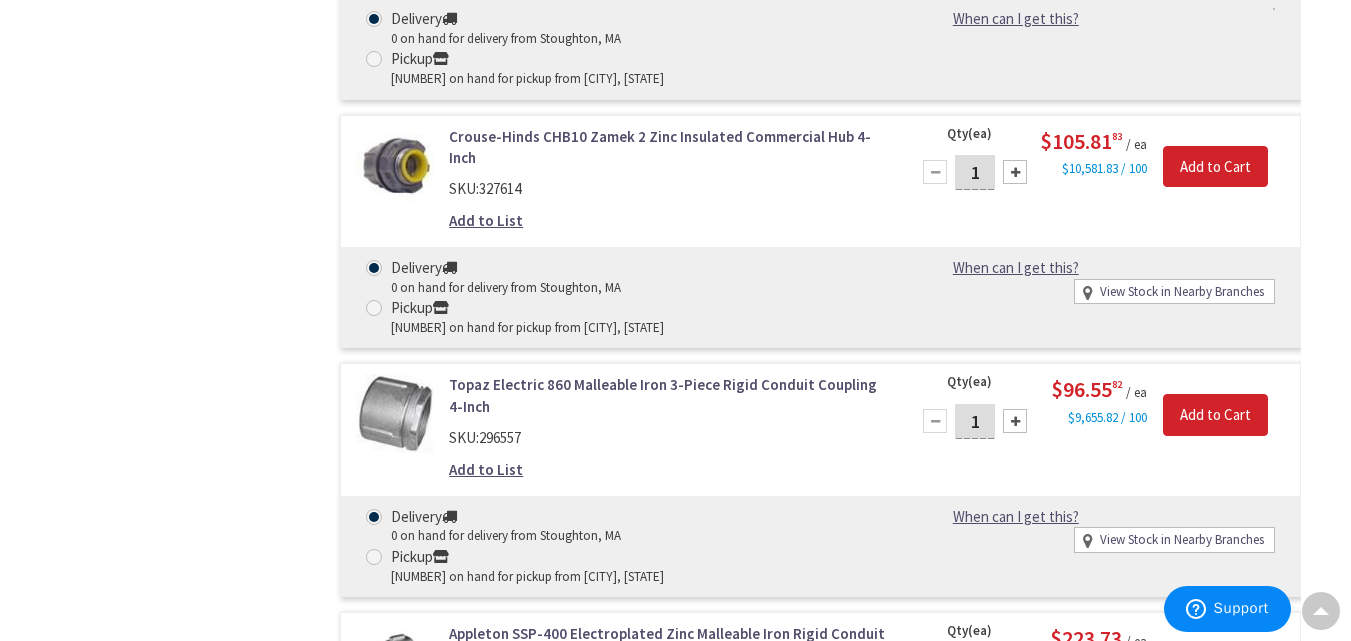 click on "When can I get this?
When can I get this?
Deliver  -            Call for availability
Pickup  -       Out of stock. Call   +1-978-883-3163  to confirm pickup.
View Stock in Nearby Branches" at bounding box center (1094, 778) 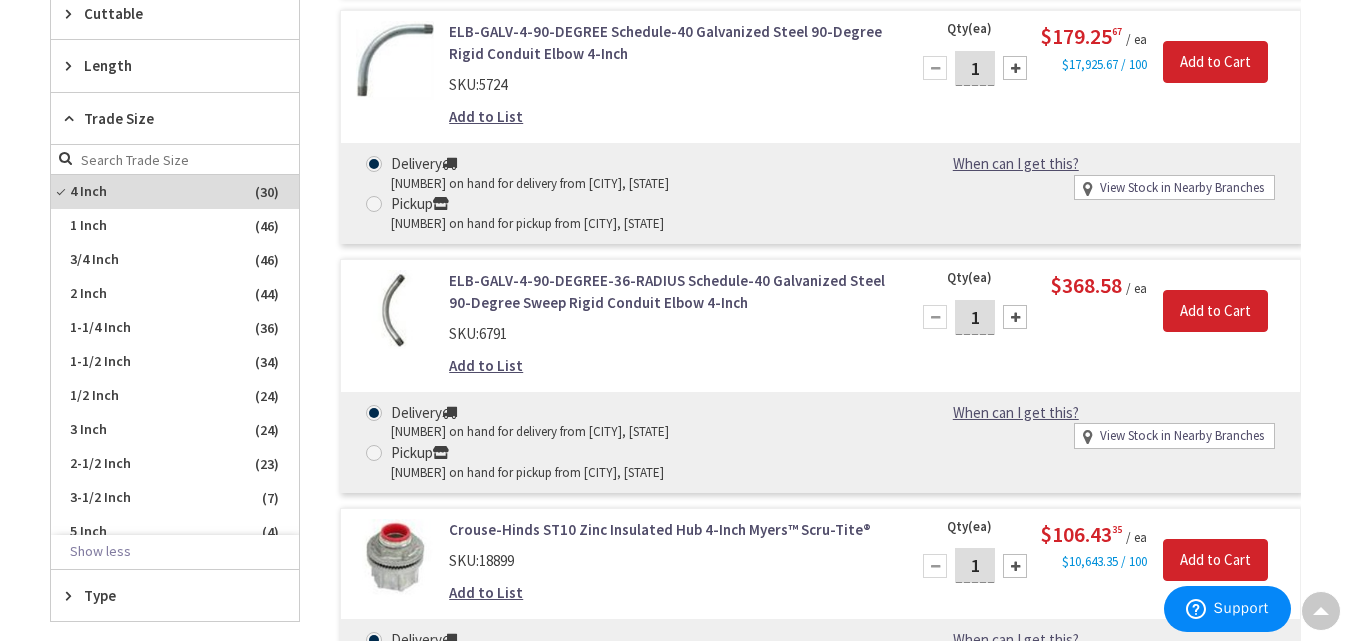 scroll, scrollTop: 1014, scrollLeft: 0, axis: vertical 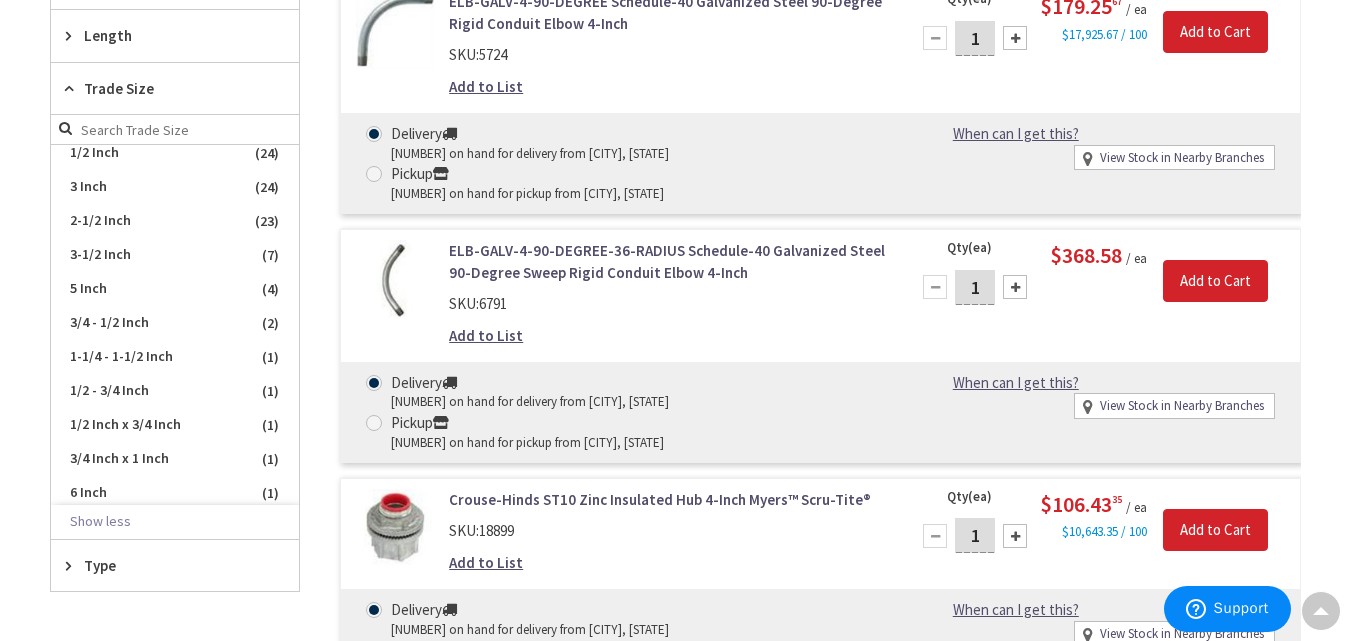 click on "Type" at bounding box center (165, 565) 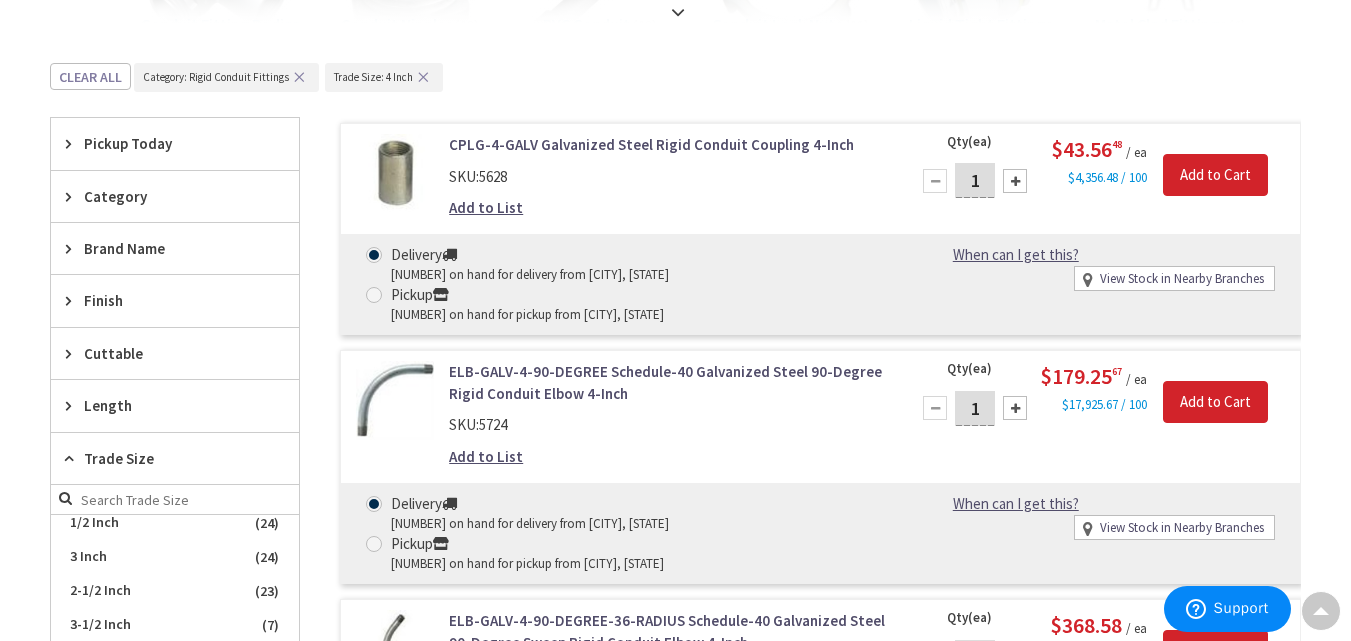 scroll, scrollTop: 641, scrollLeft: 0, axis: vertical 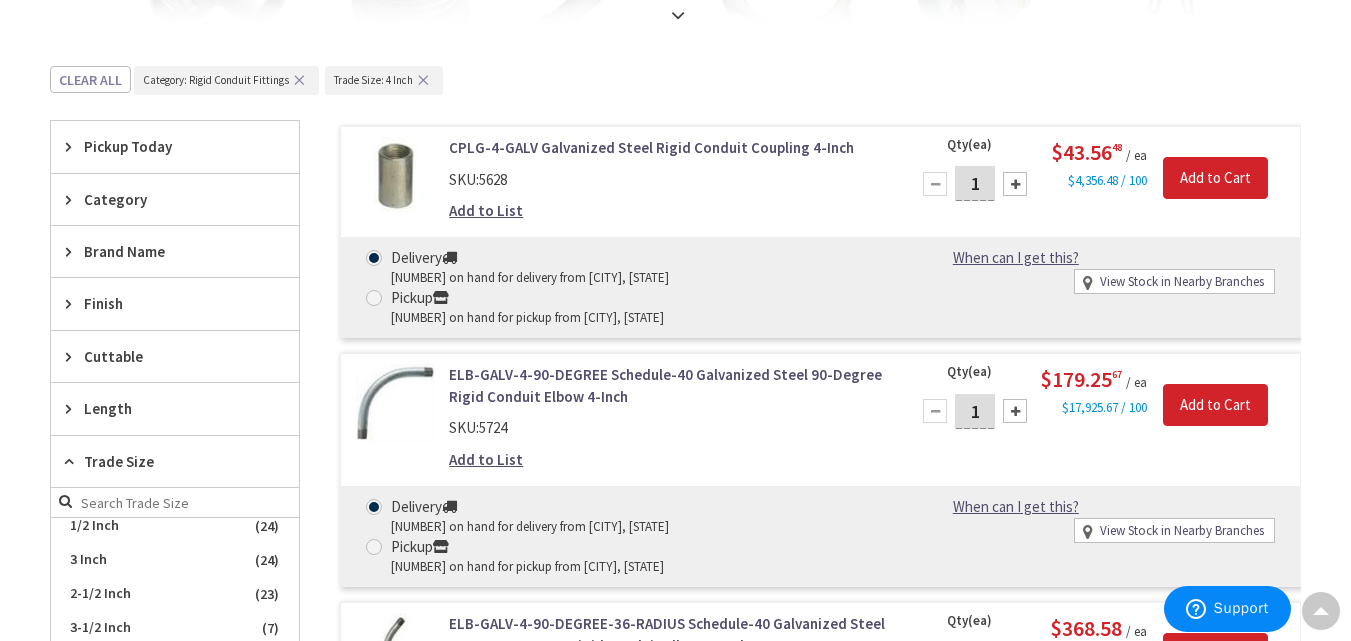 click on "Category" at bounding box center [165, 199] 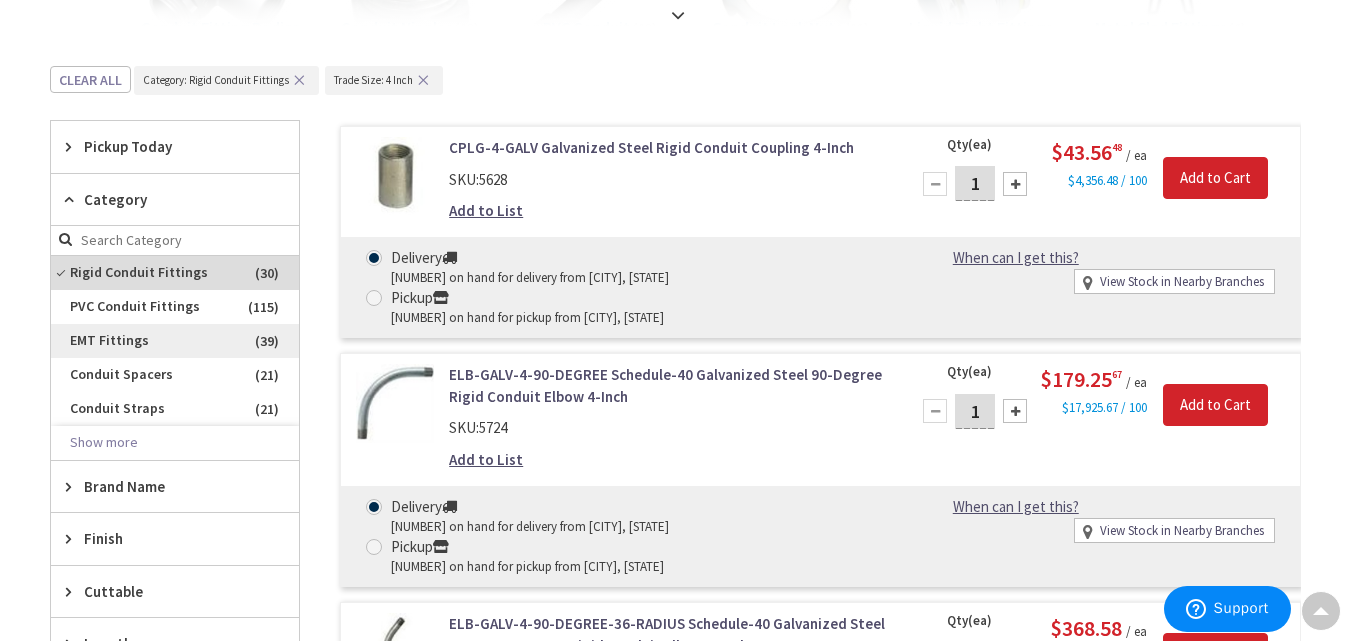 click on "EMT Fittings" at bounding box center [175, 341] 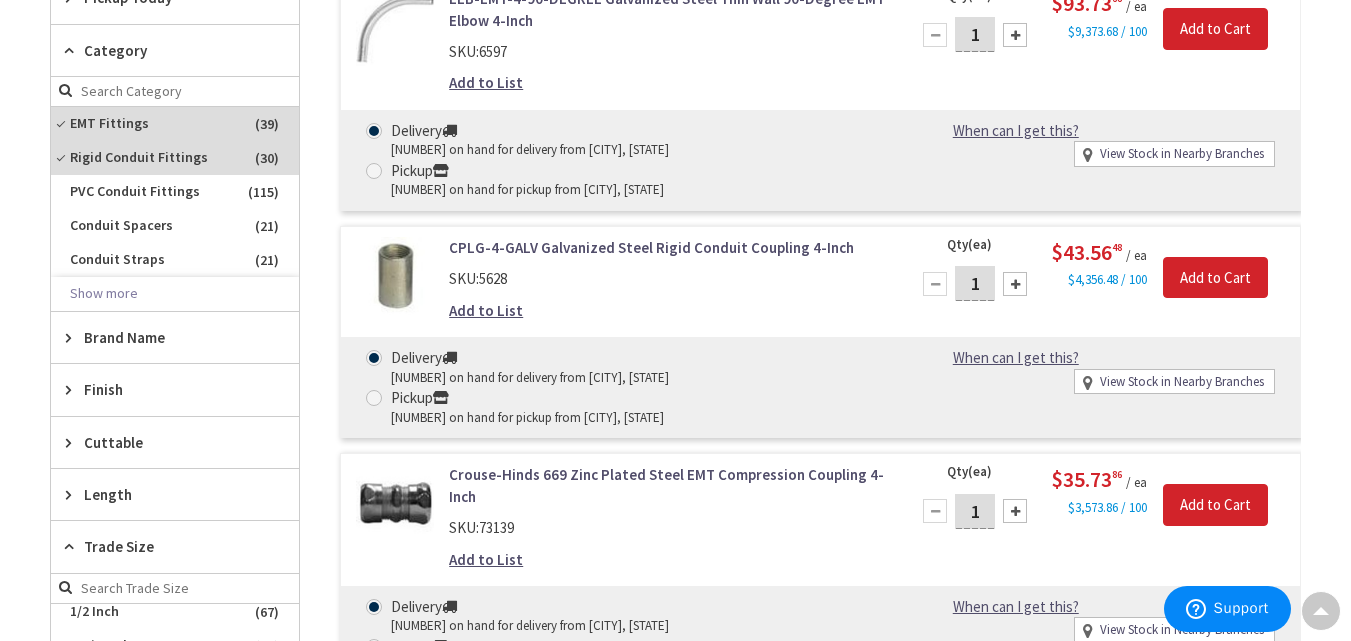 scroll, scrollTop: 760, scrollLeft: 0, axis: vertical 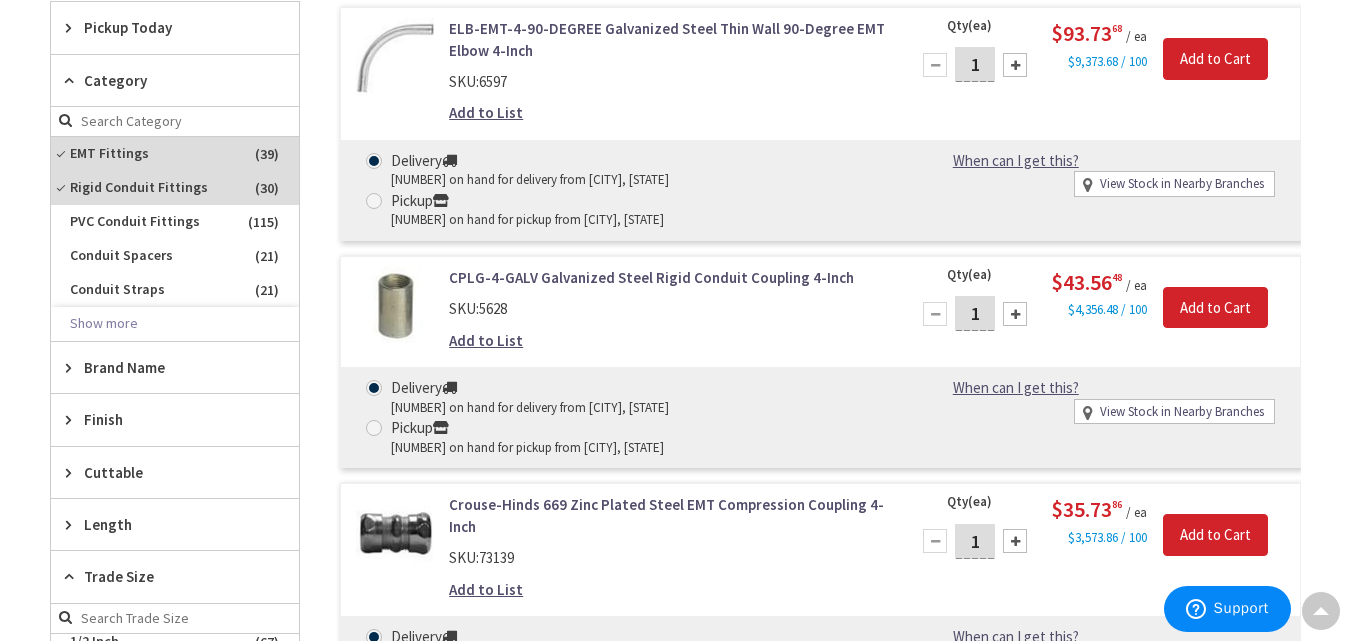click at bounding box center [1015, 314] 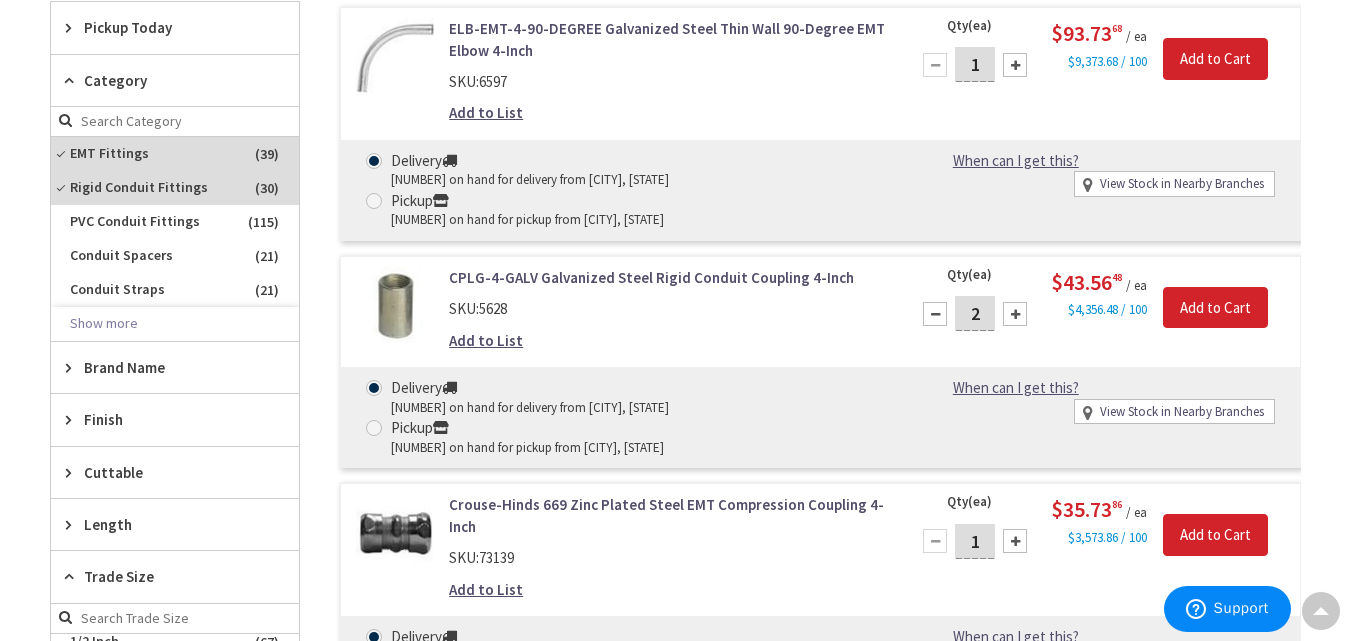 click at bounding box center [1015, 314] 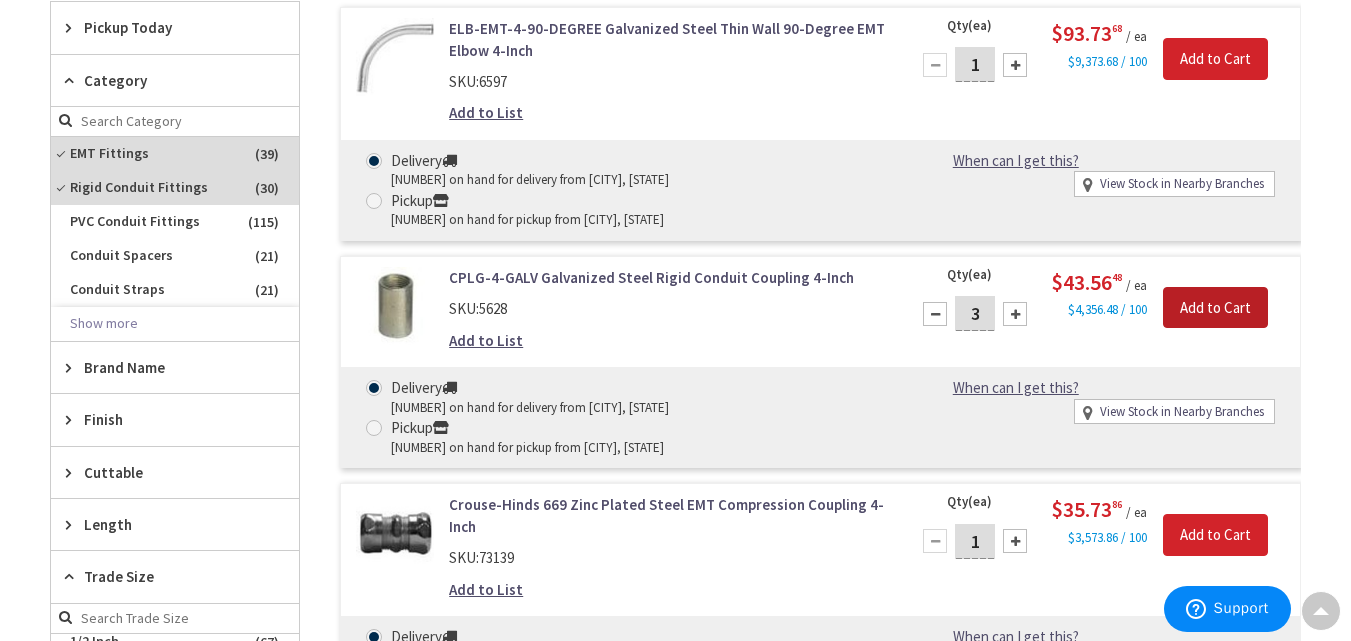 click on "Add to Cart" at bounding box center [1215, 308] 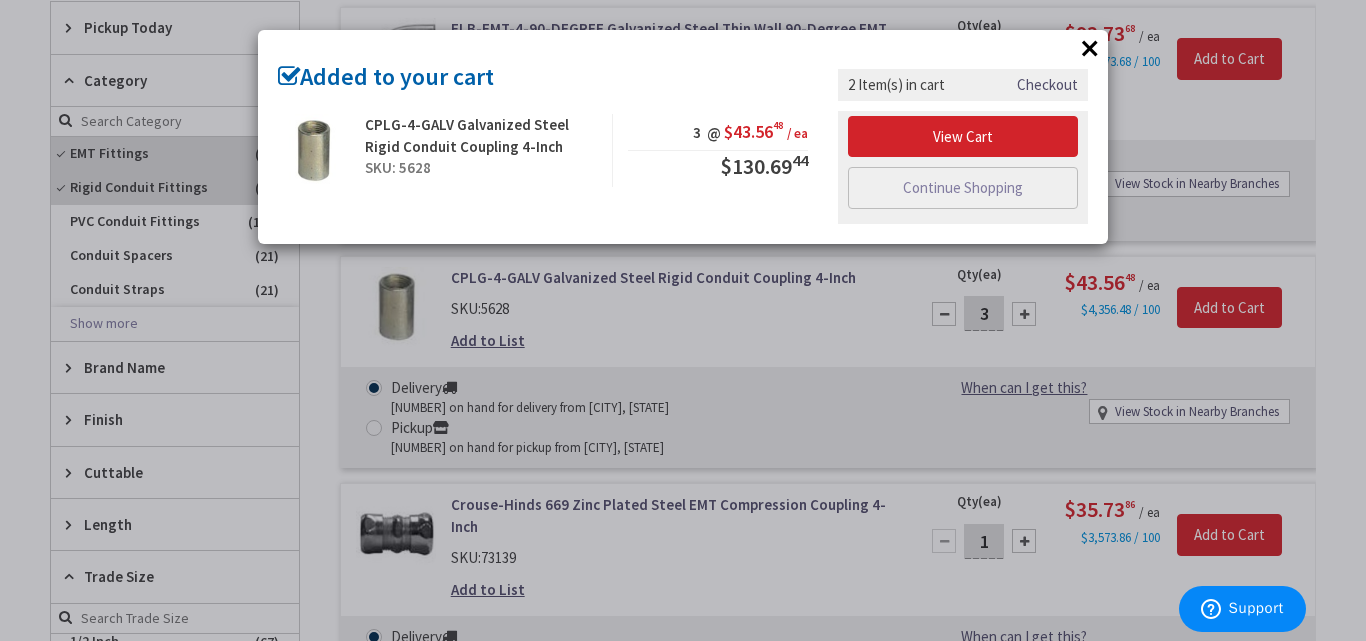 click on "×" at bounding box center (1090, 48) 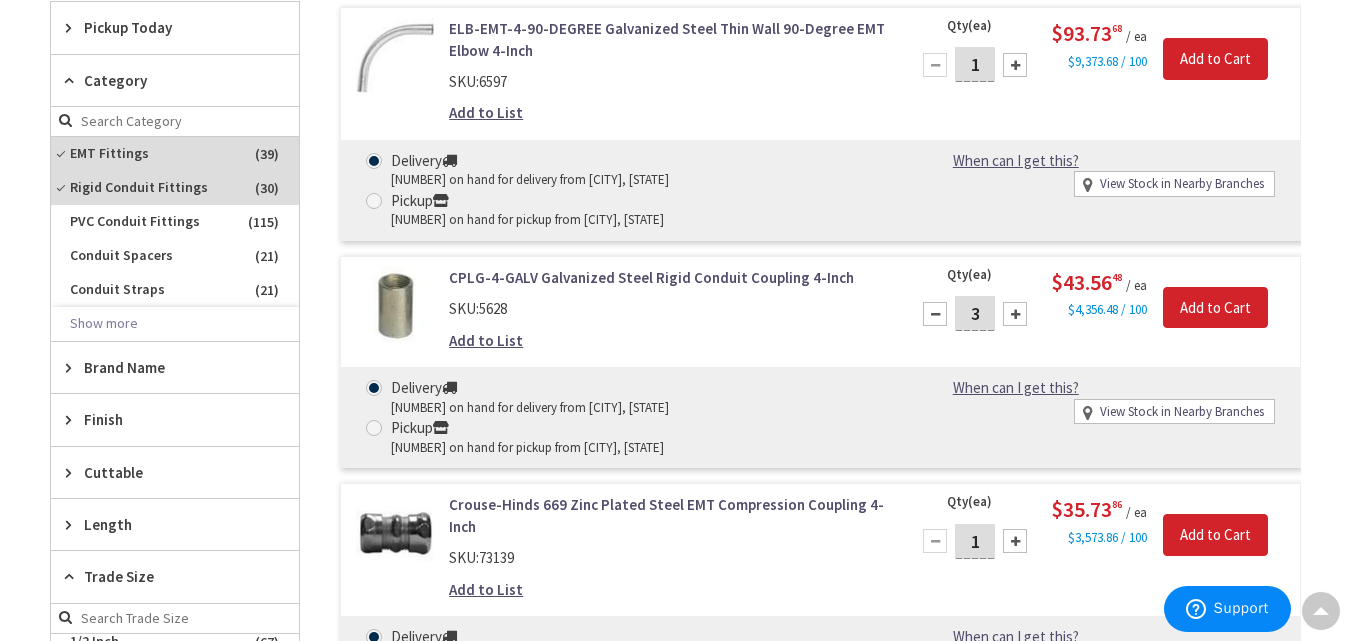 click on "Add to List" at bounding box center [486, 340] 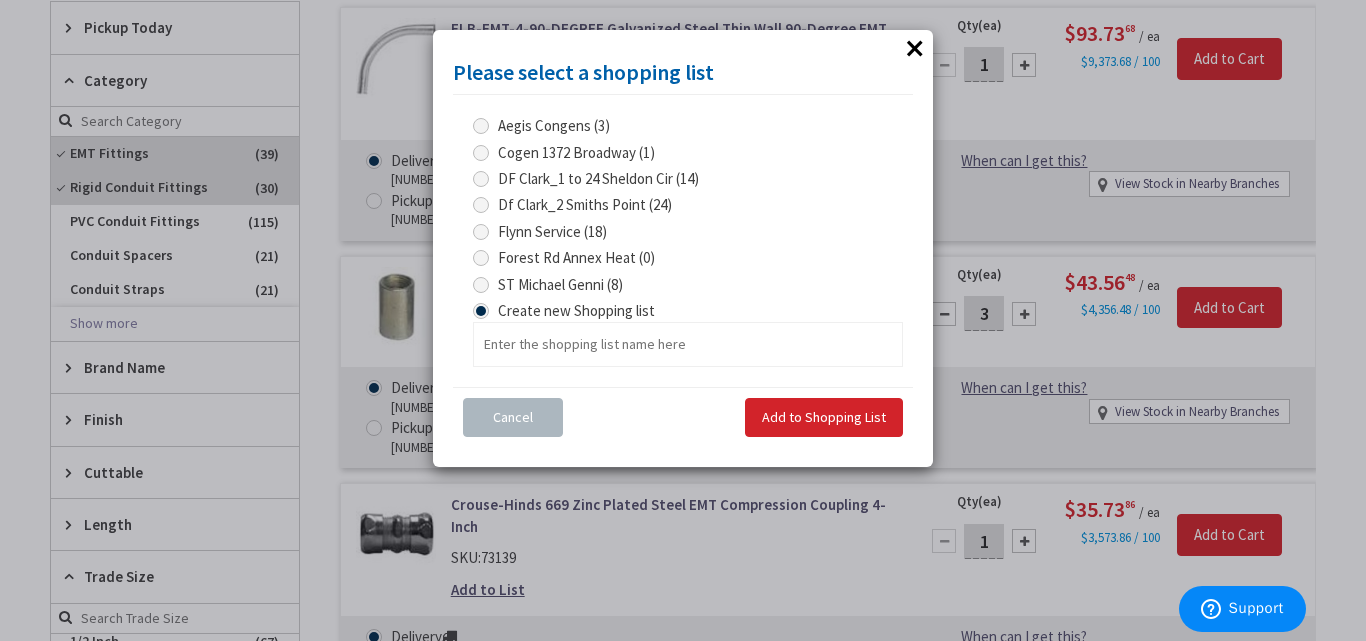 click on "ST Michael Genni (8)" at bounding box center [560, 284] 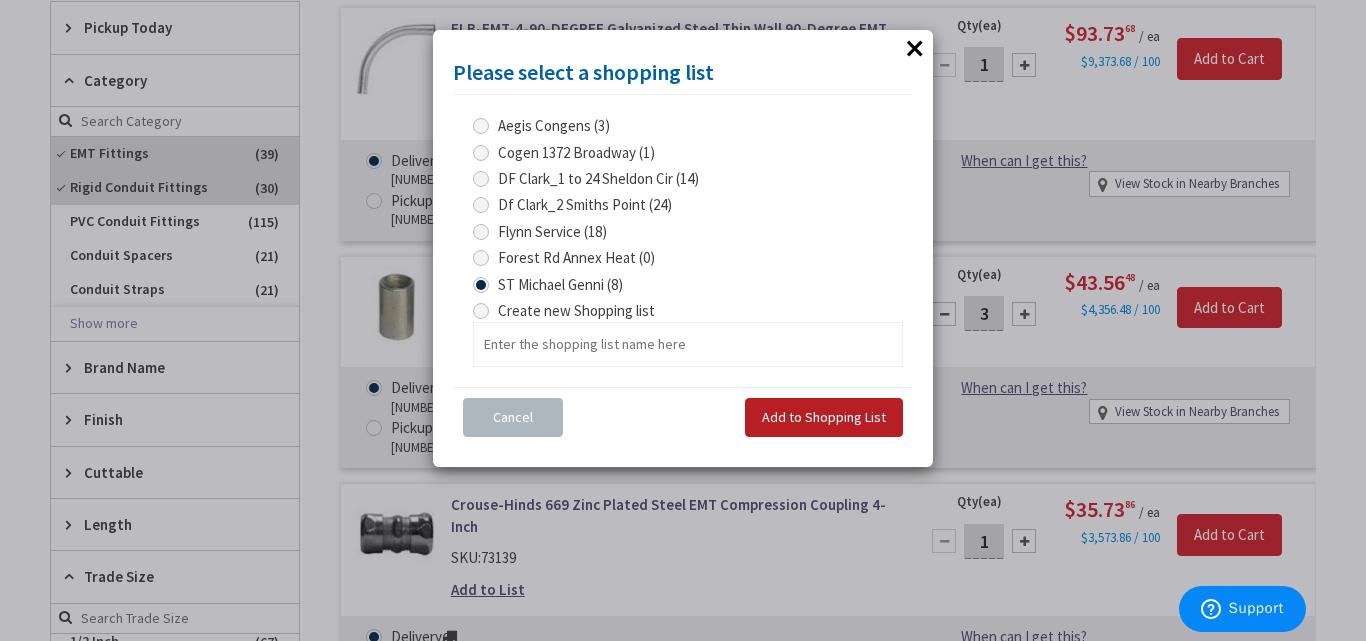 click on "Add to Shopping List" at bounding box center [824, 417] 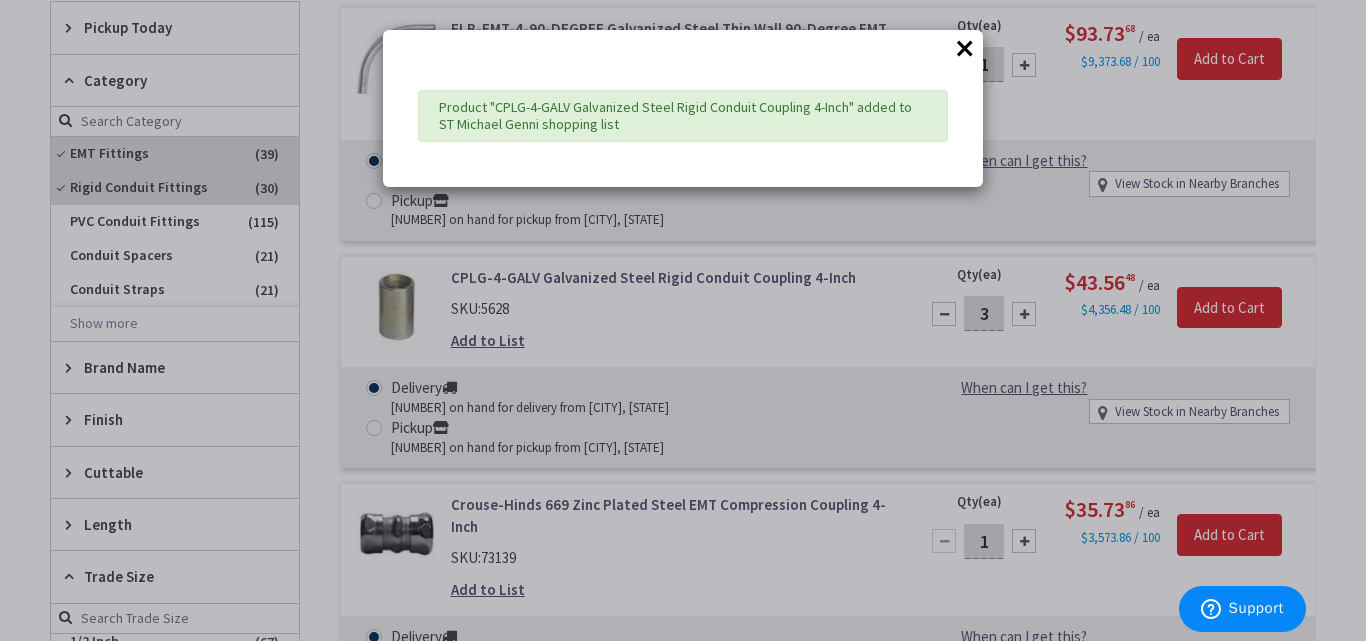 click on "×" at bounding box center (965, 48) 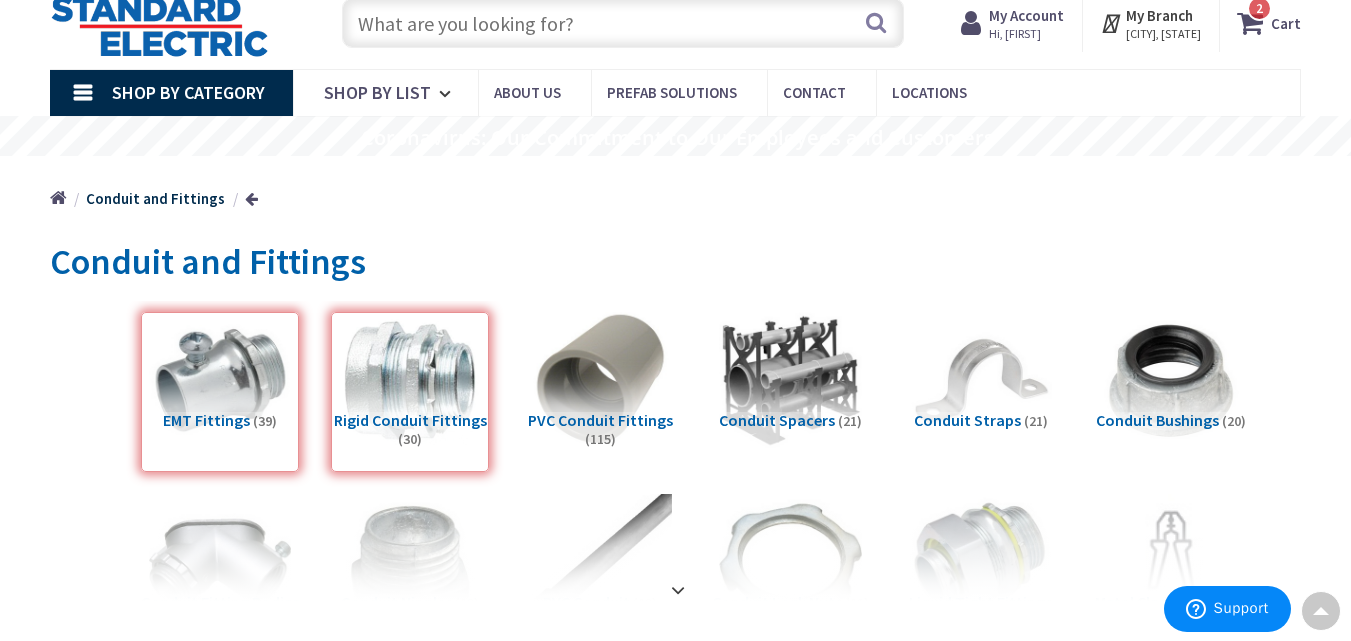 scroll, scrollTop: 53, scrollLeft: 0, axis: vertical 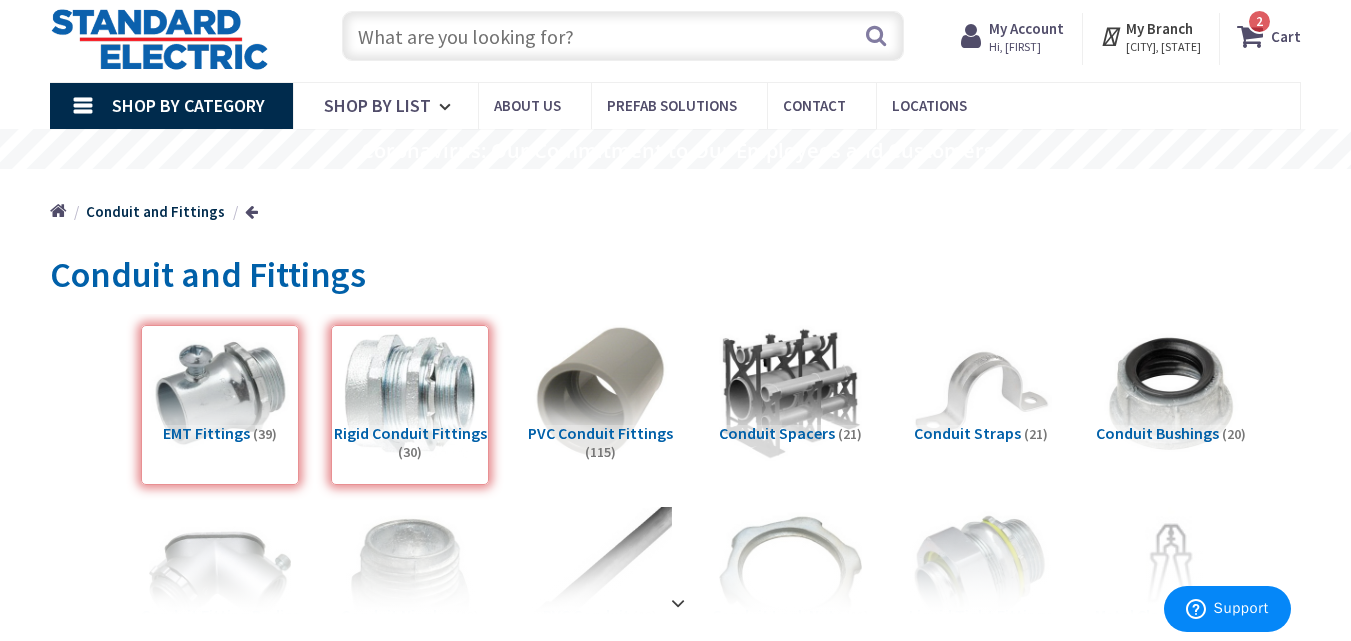 click on "Hi, [FIRST]" at bounding box center (1026, 47) 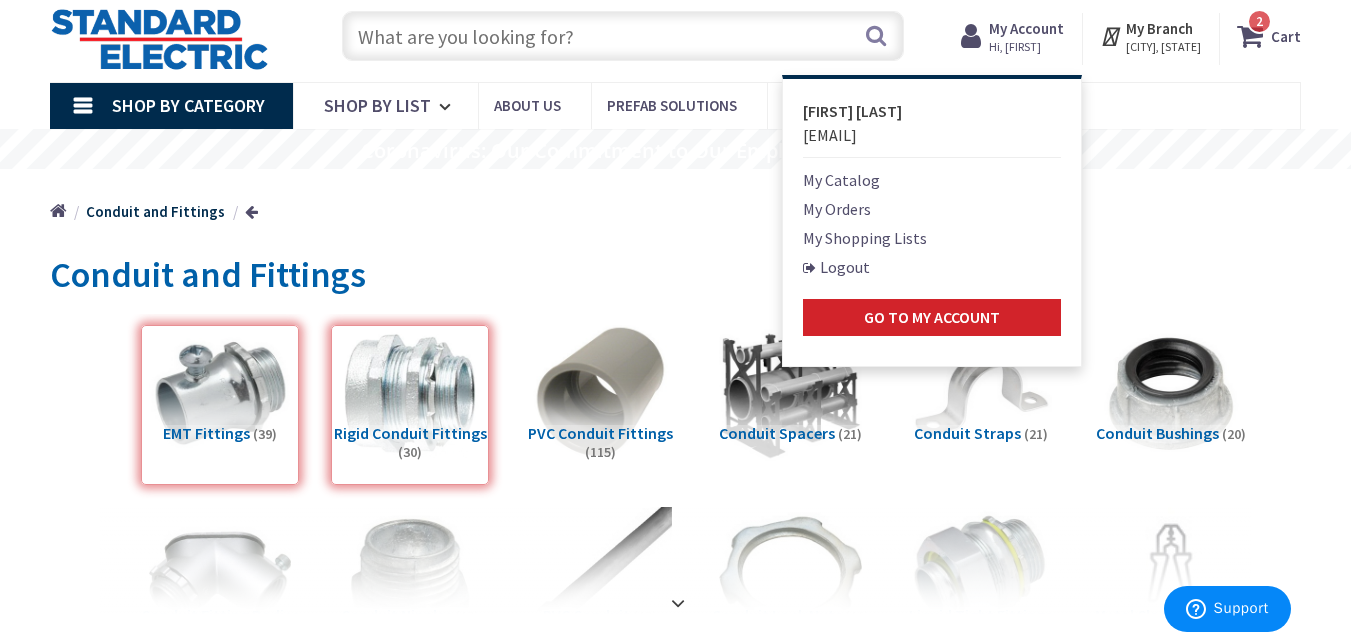 click on "My Shopping Lists" at bounding box center [865, 238] 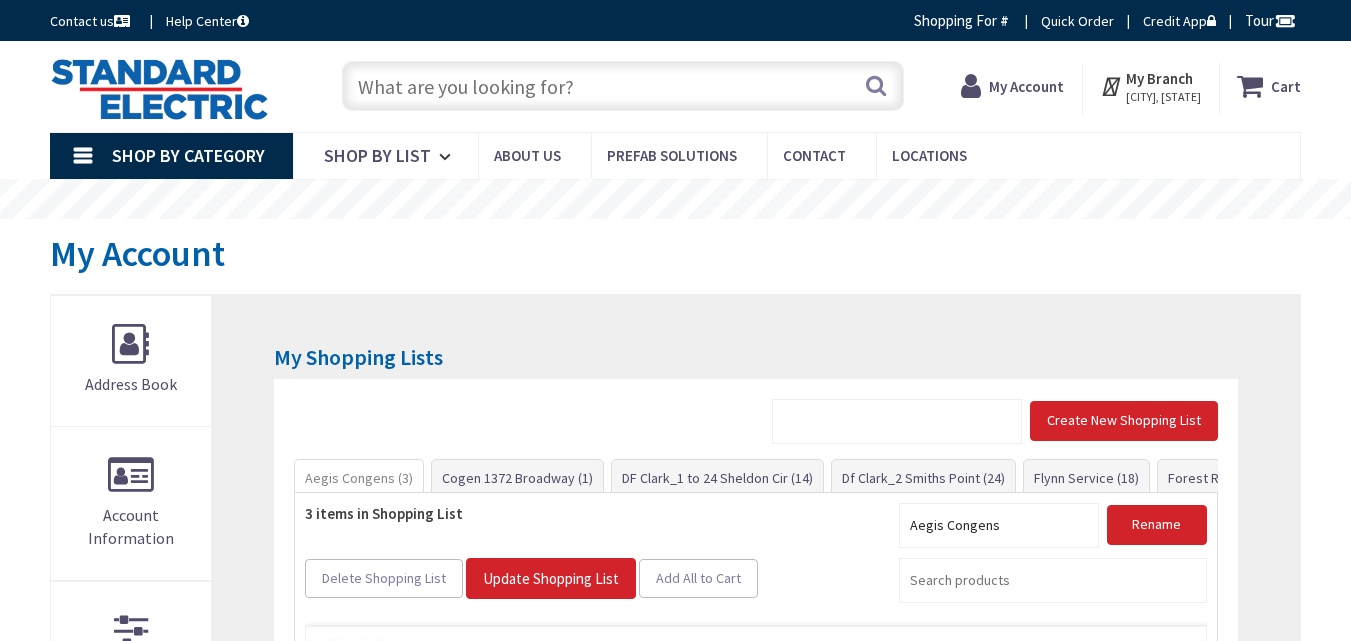scroll, scrollTop: 0, scrollLeft: 0, axis: both 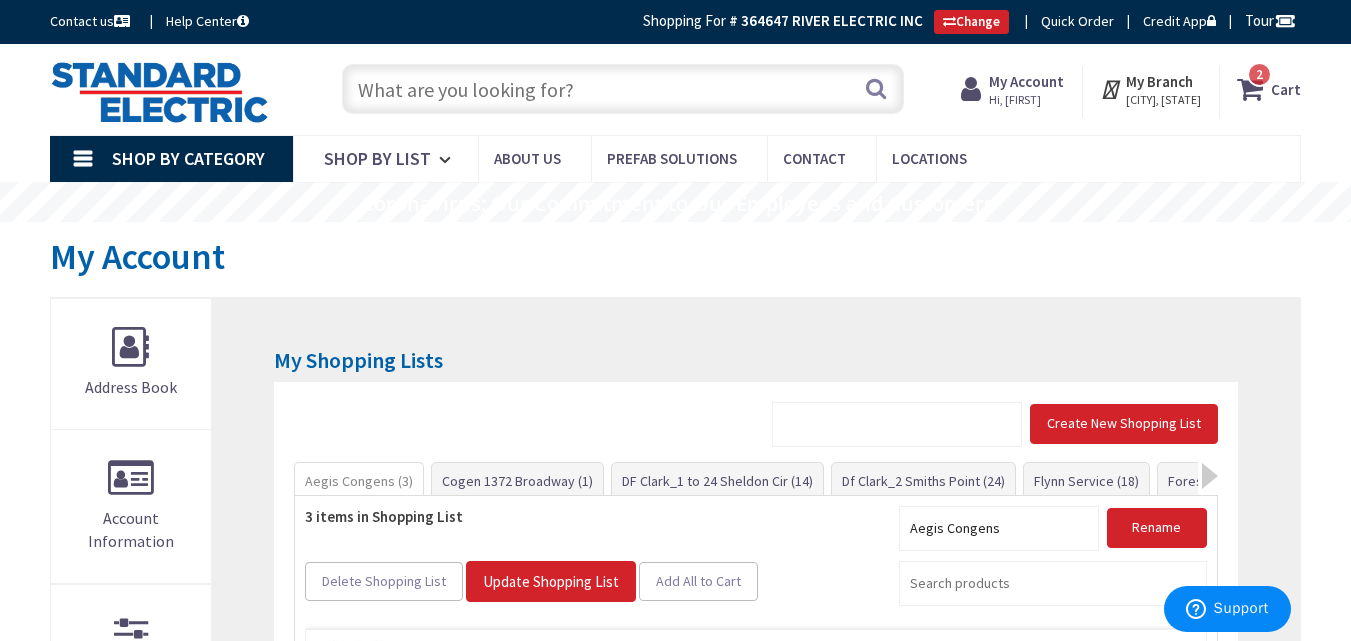 click on "Aegis Congens (3)
Cogen 1372 Broadway (1)
DF Clark_1 to 24 Sheldon Cir (14)" at bounding box center [755, 479] 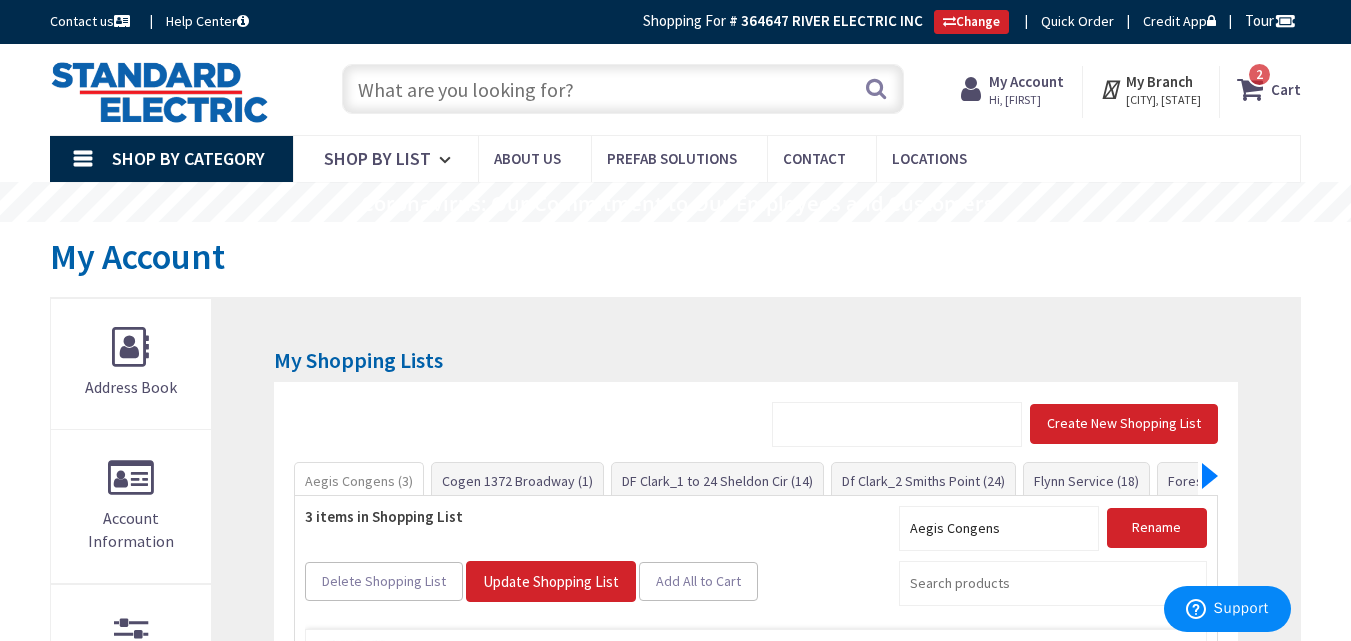 click at bounding box center (1210, 476) 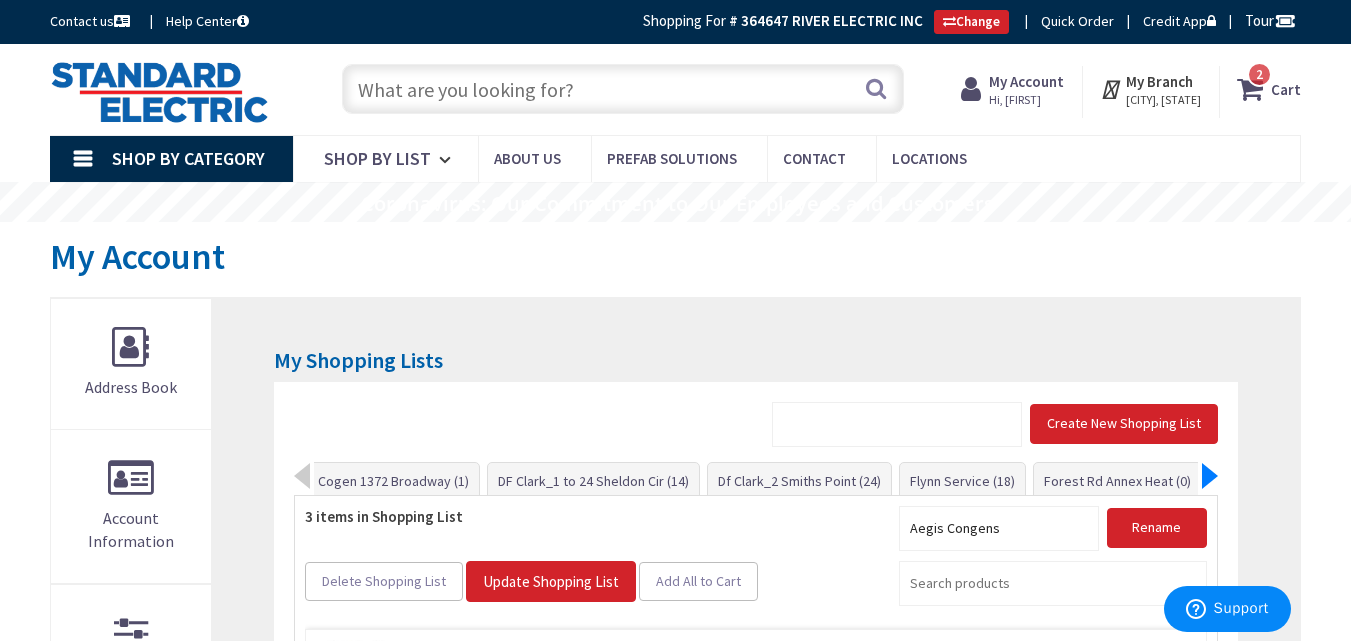 click at bounding box center [1210, 476] 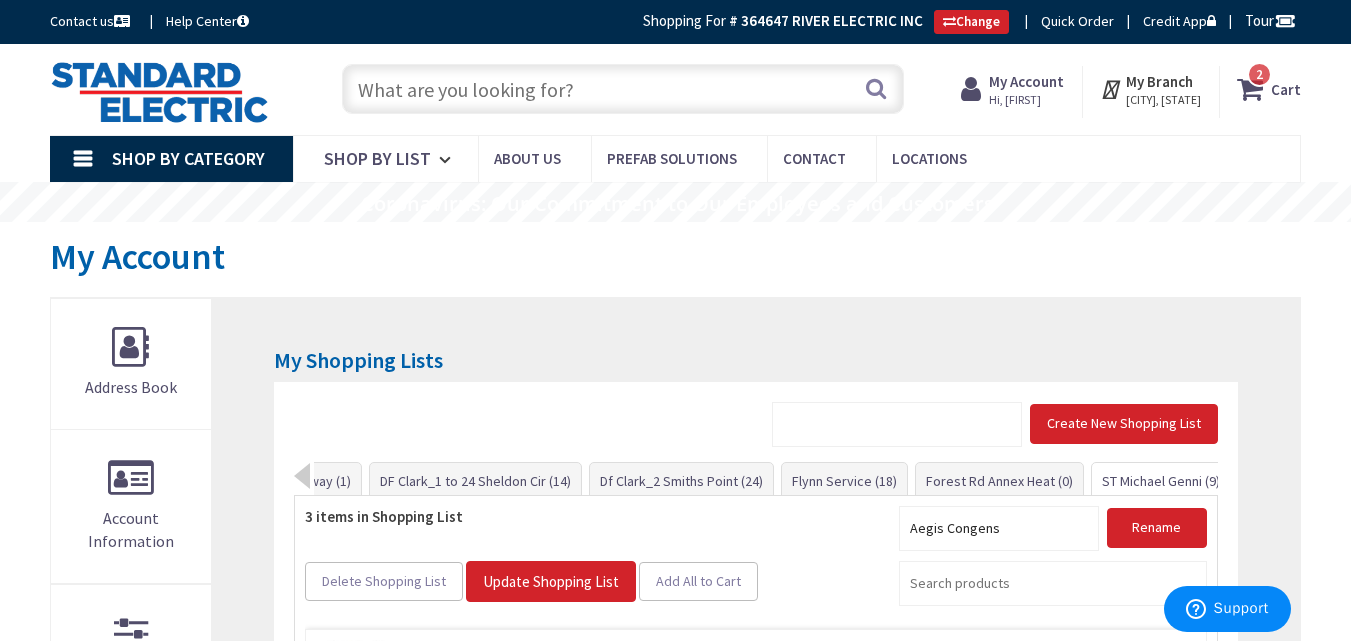 click on "ST Michael Genni (9)" at bounding box center (1161, 481) 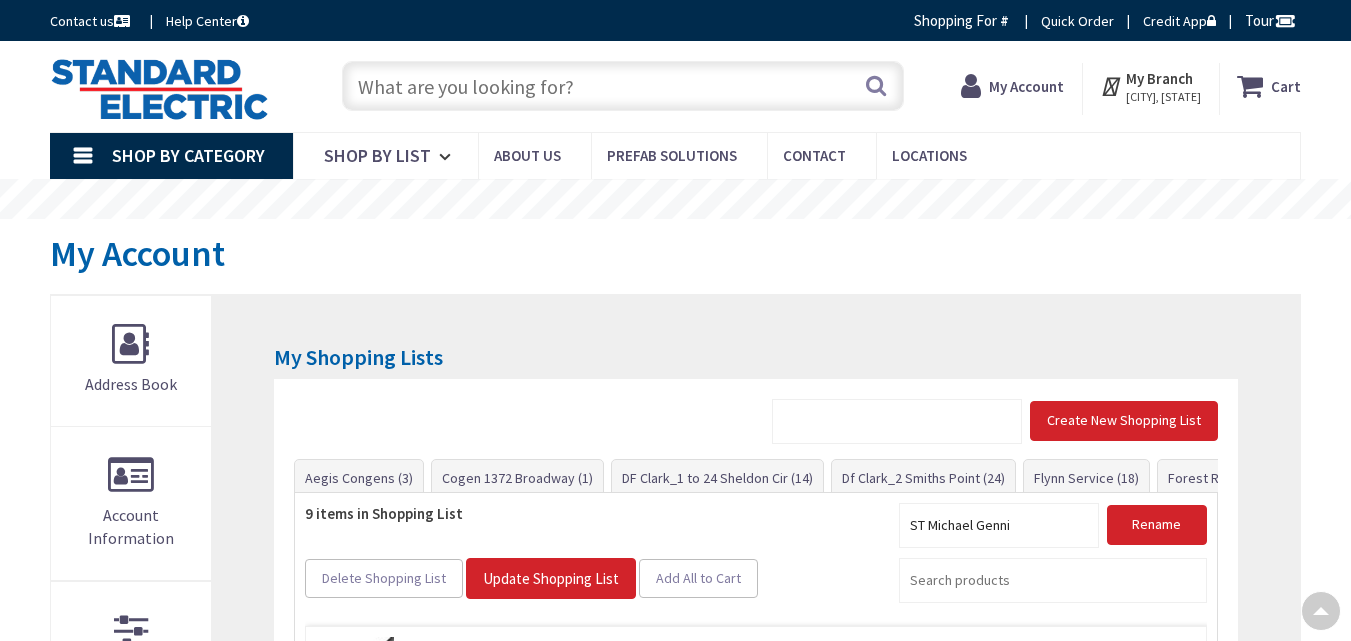scroll, scrollTop: 418, scrollLeft: 0, axis: vertical 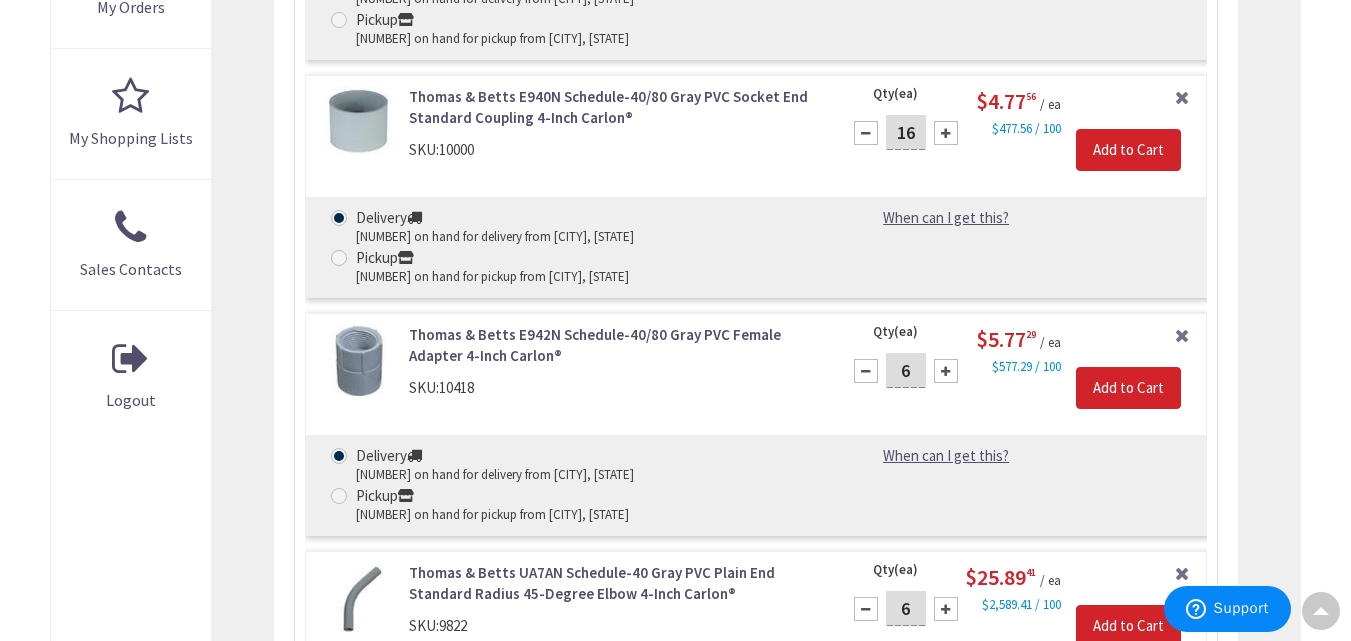 click at bounding box center (866, 371) 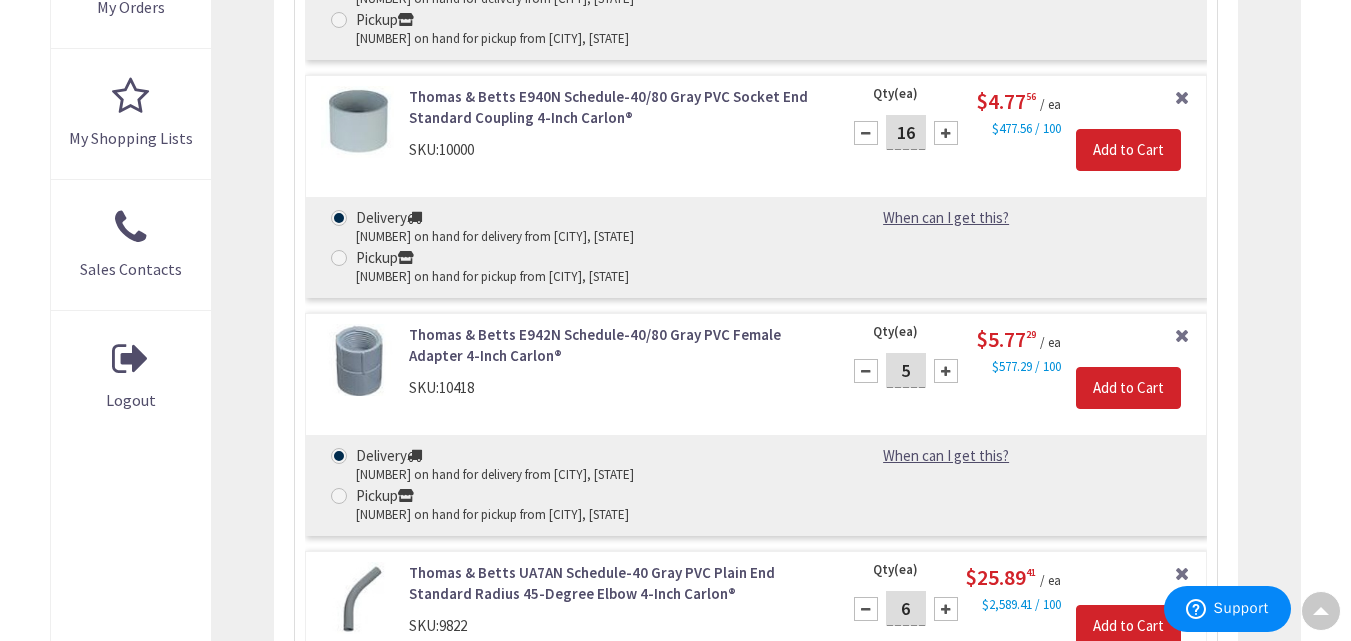 click at bounding box center [866, 371] 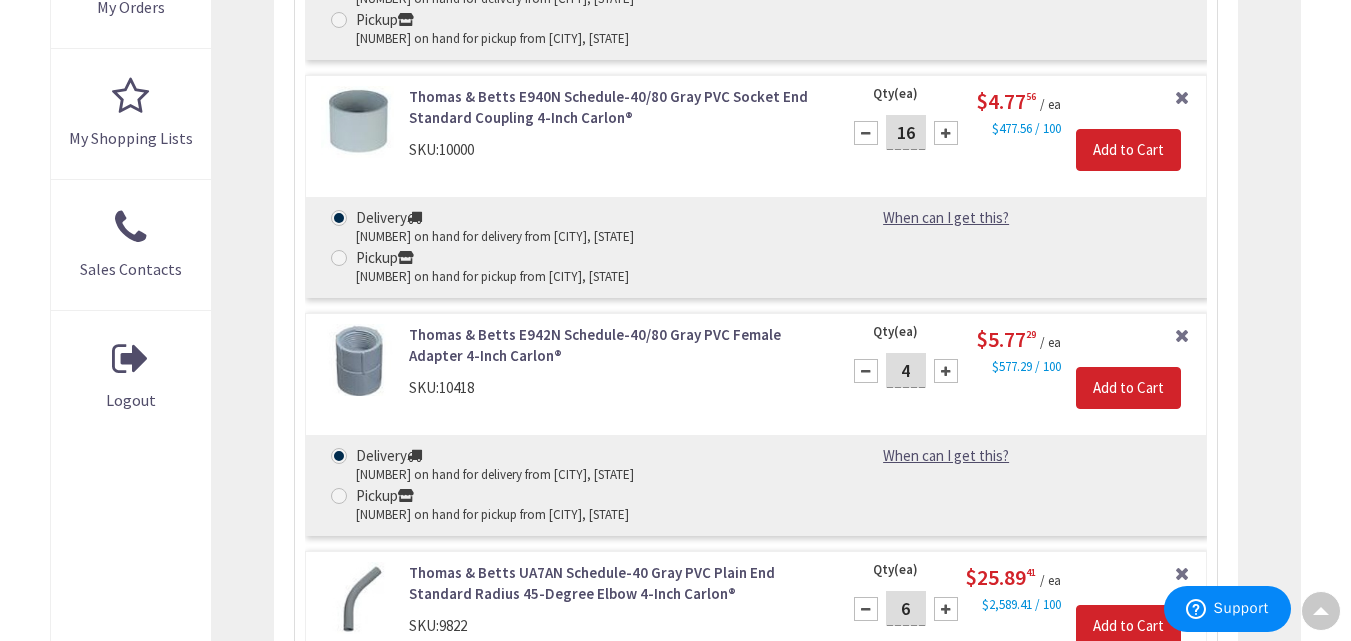 click at bounding box center (866, 371) 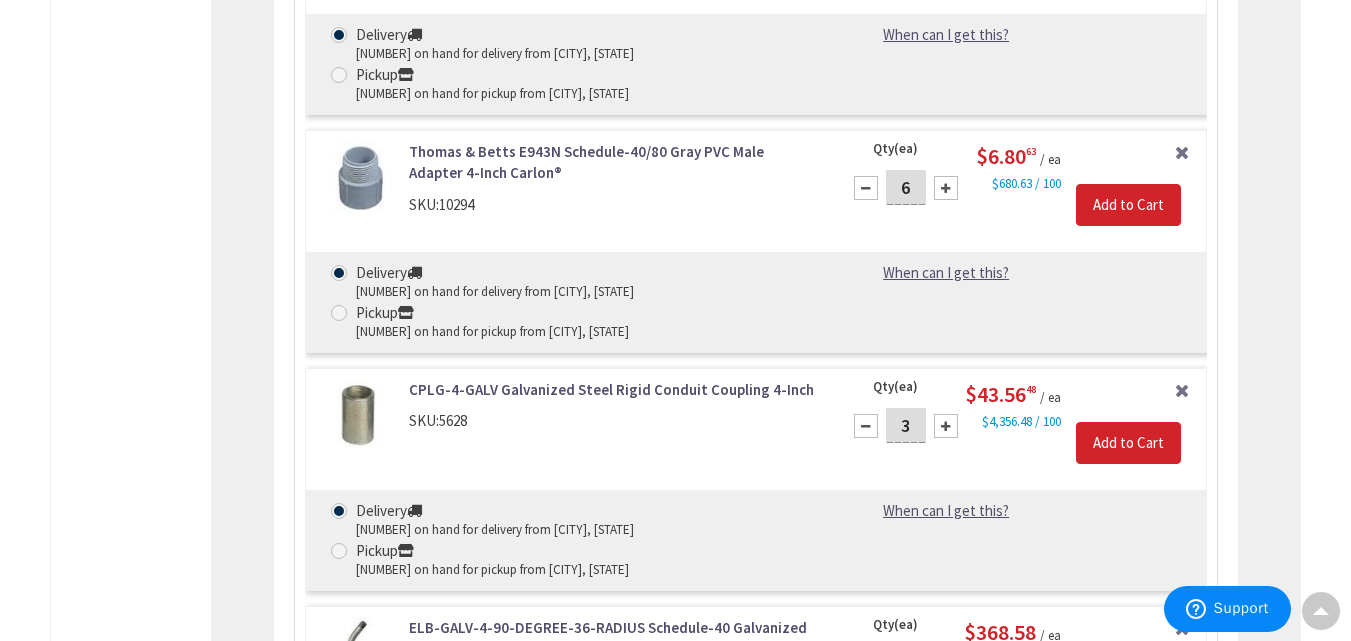 scroll, scrollTop: 1920, scrollLeft: 0, axis: vertical 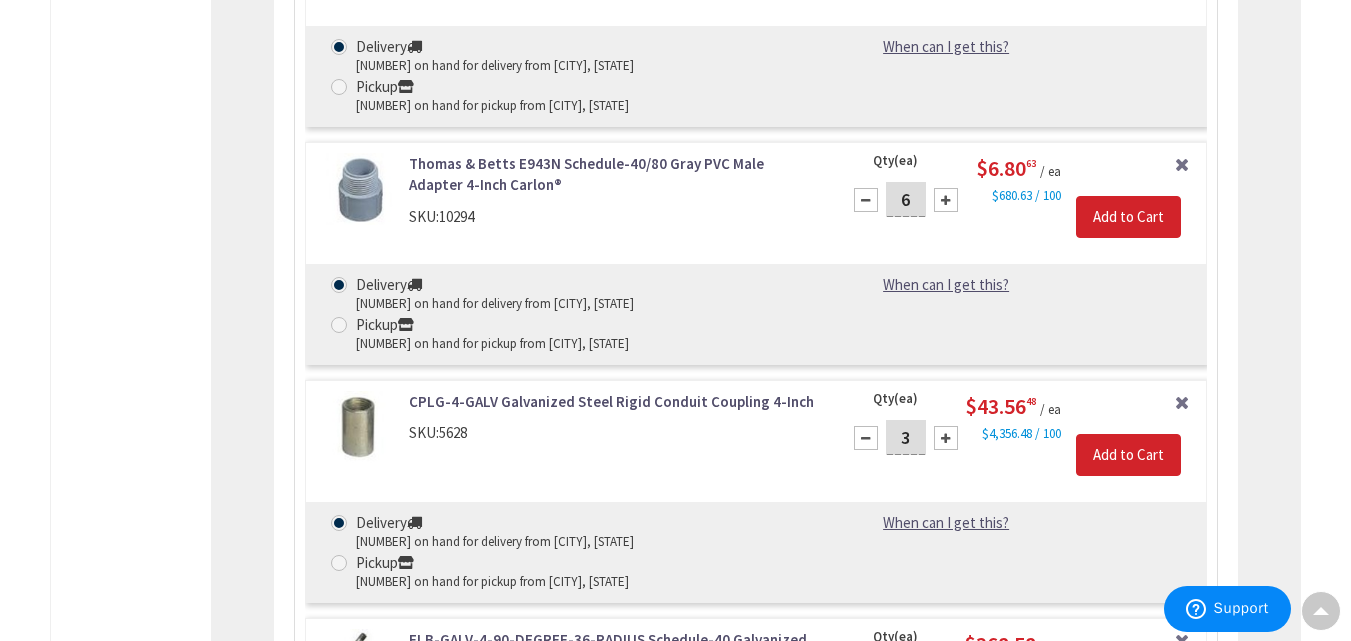 click on "6" at bounding box center (906, 199) 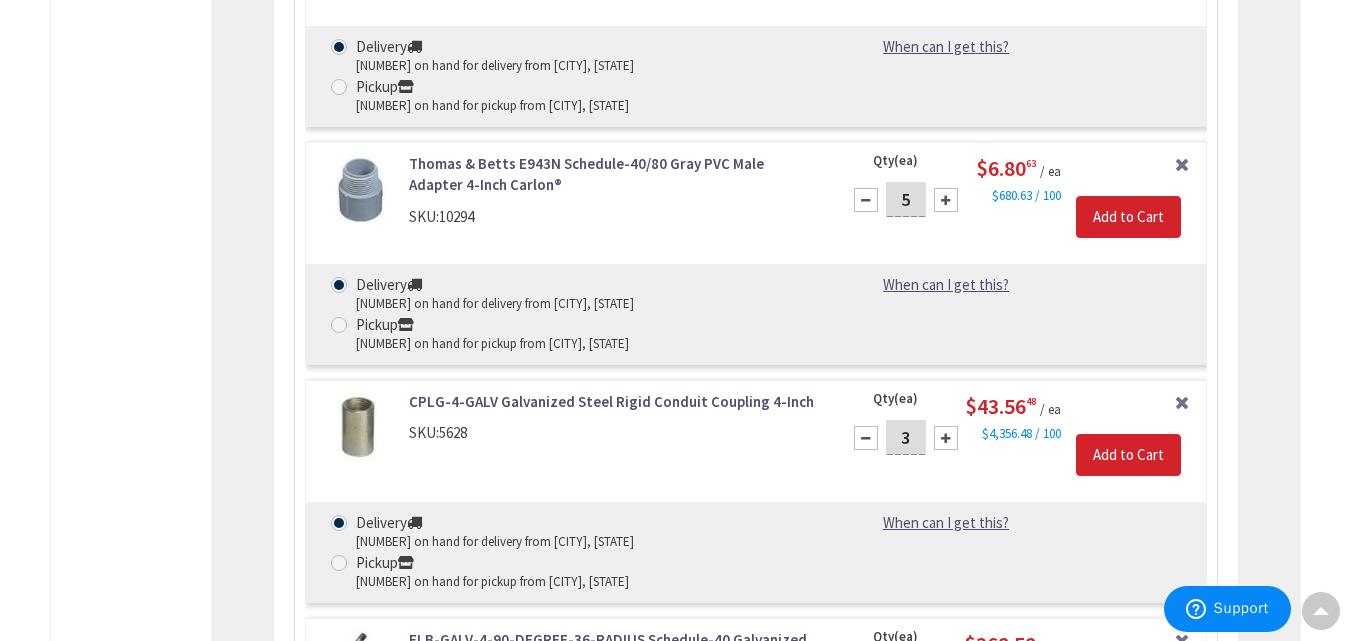 click at bounding box center [866, 200] 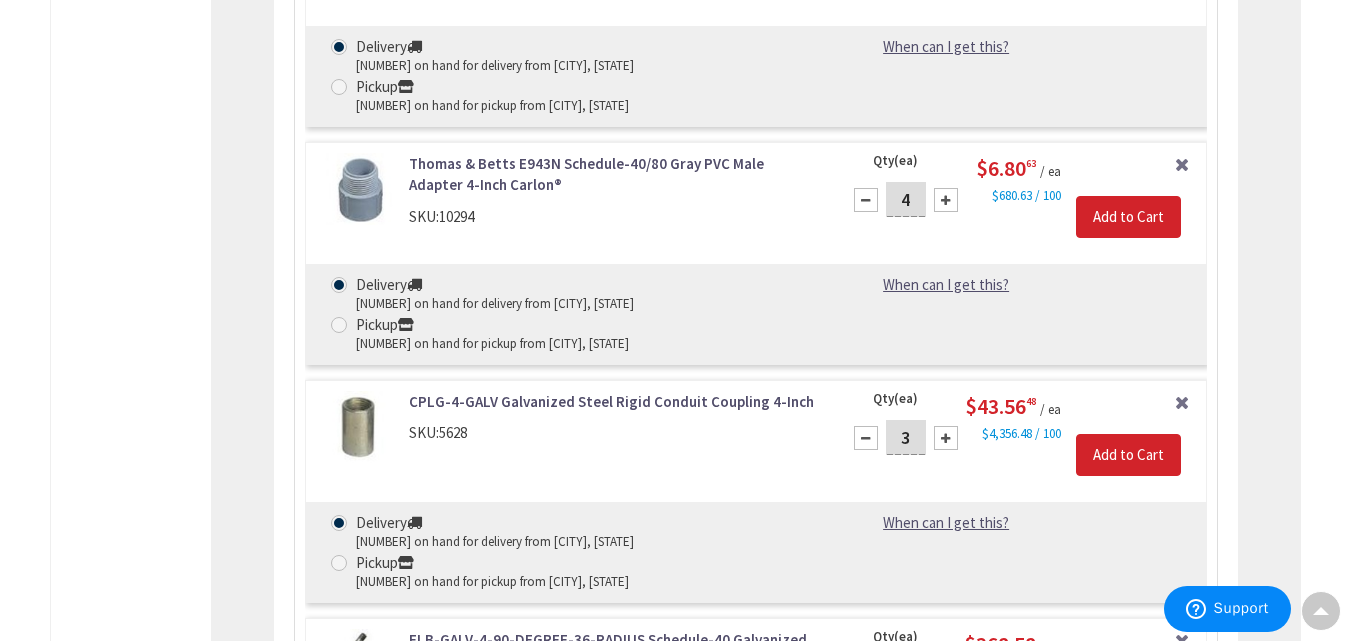 click at bounding box center [866, 200] 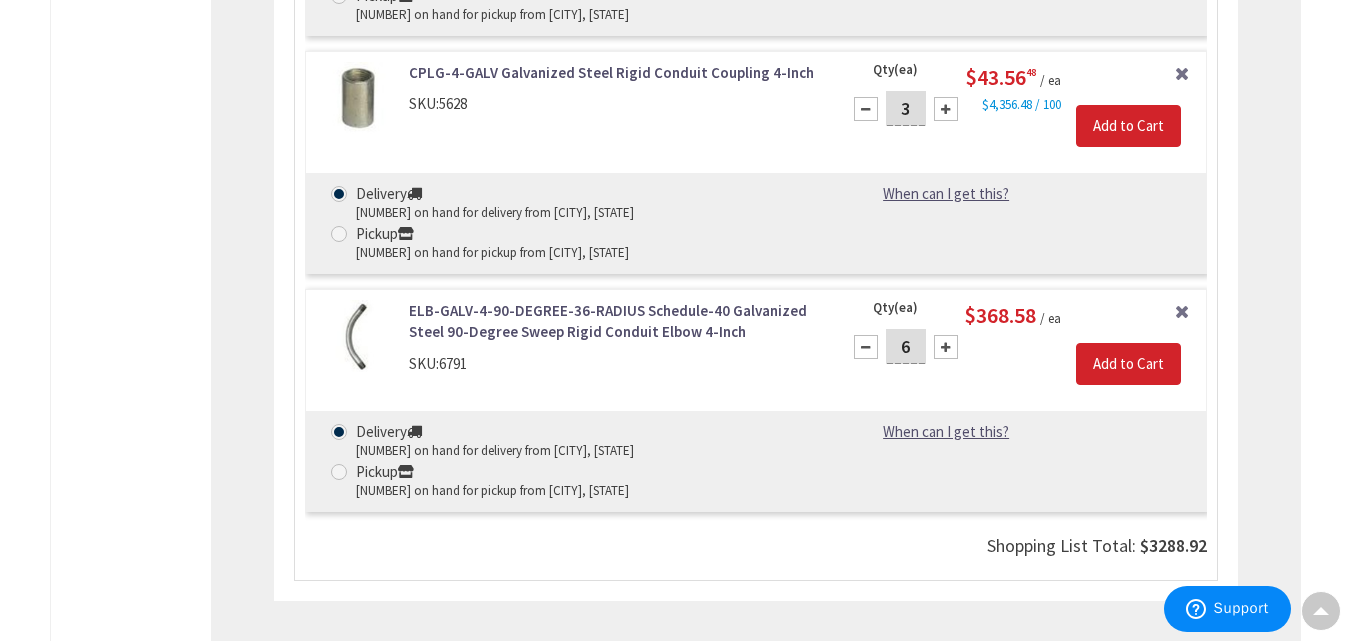 scroll, scrollTop: 2247, scrollLeft: 0, axis: vertical 